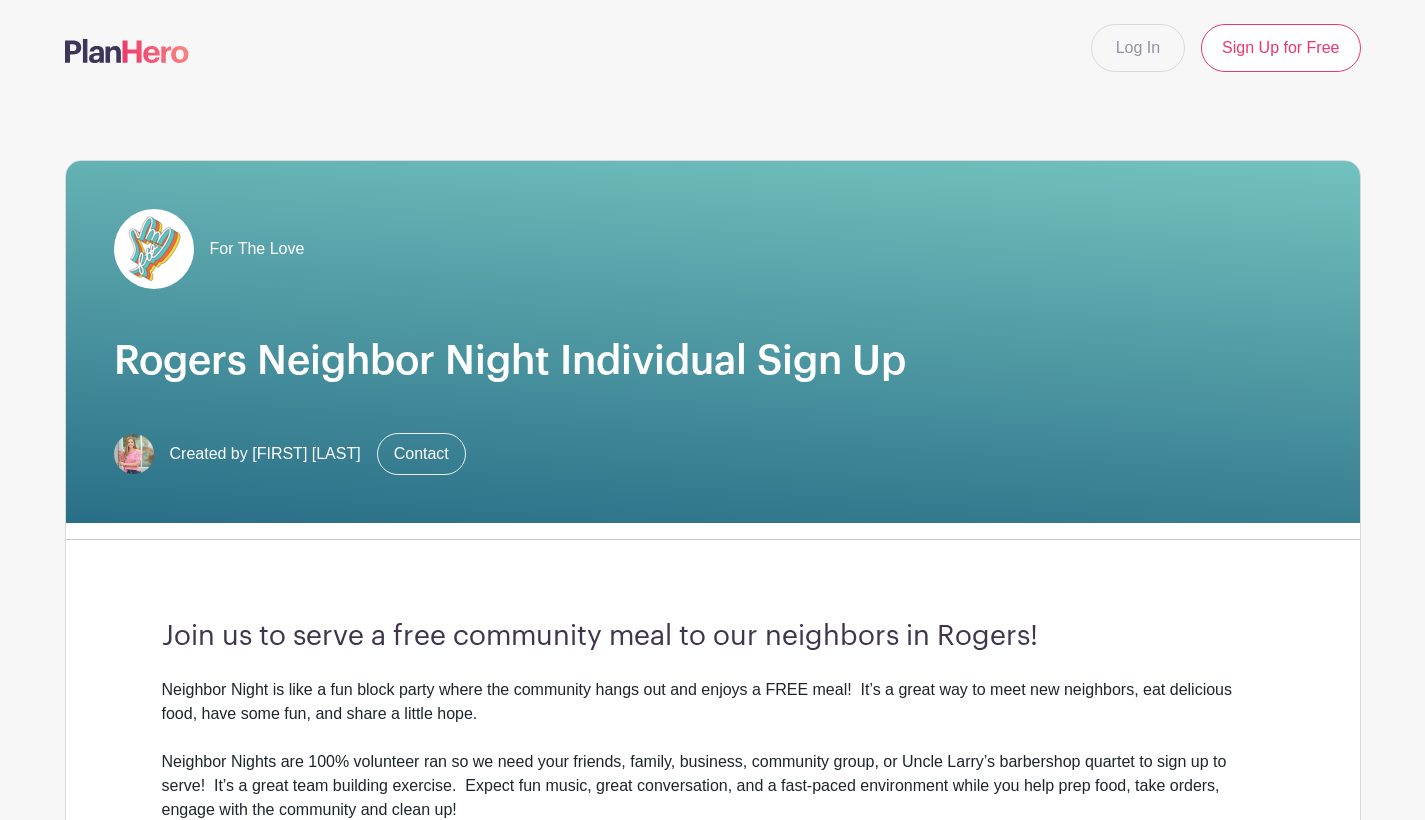 scroll, scrollTop: 0, scrollLeft: 0, axis: both 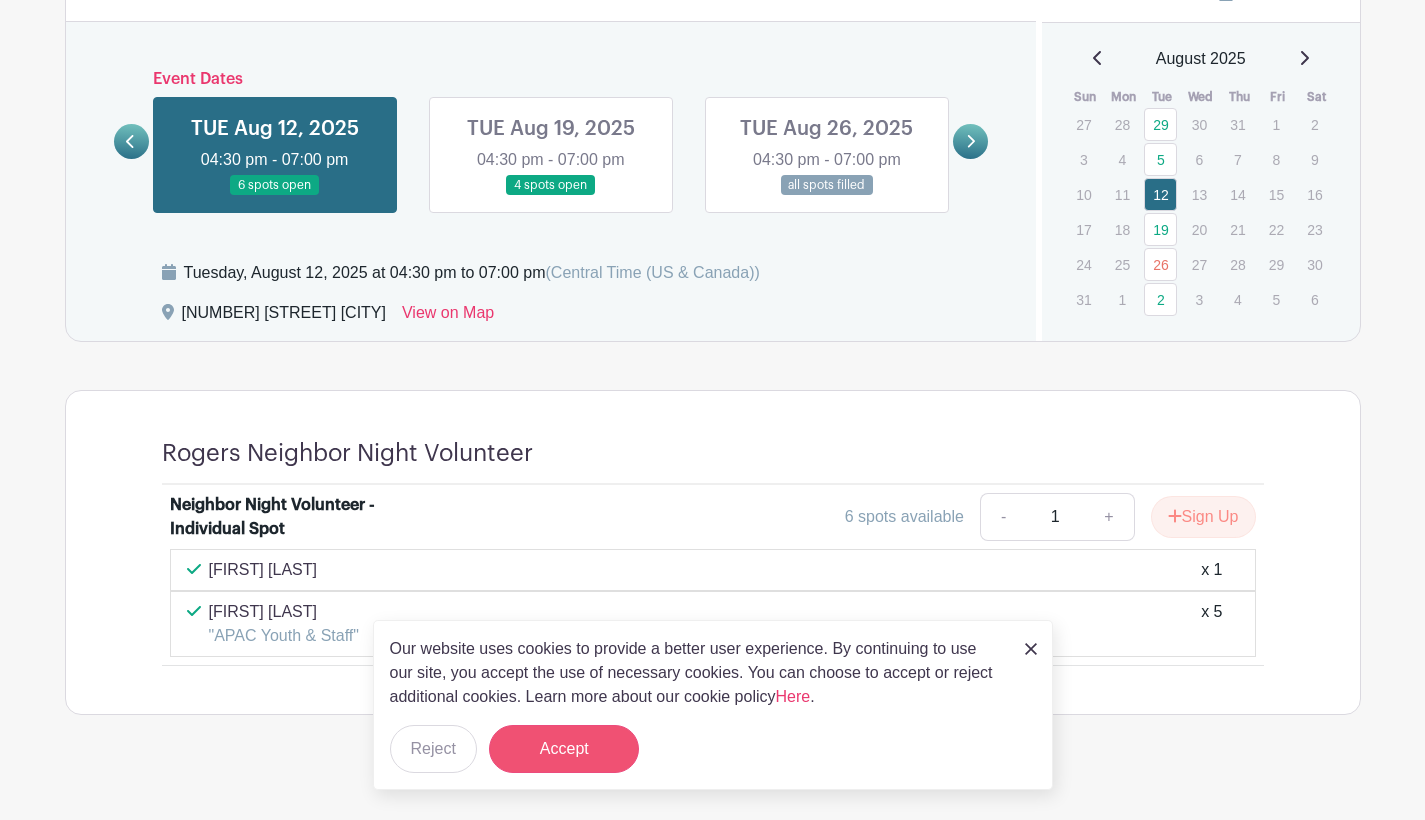 click on "Accept" at bounding box center [564, 749] 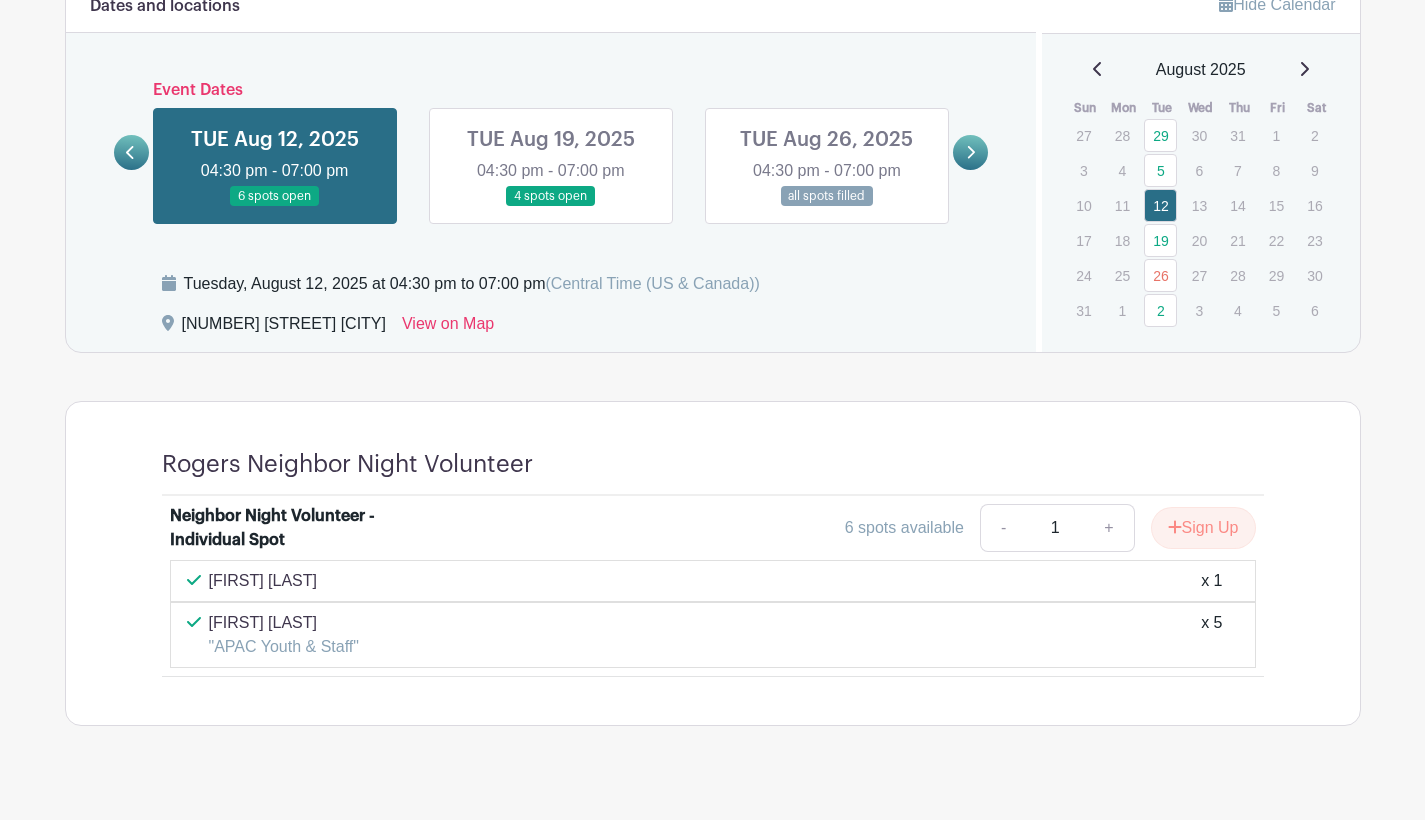 scroll, scrollTop: 1055, scrollLeft: 0, axis: vertical 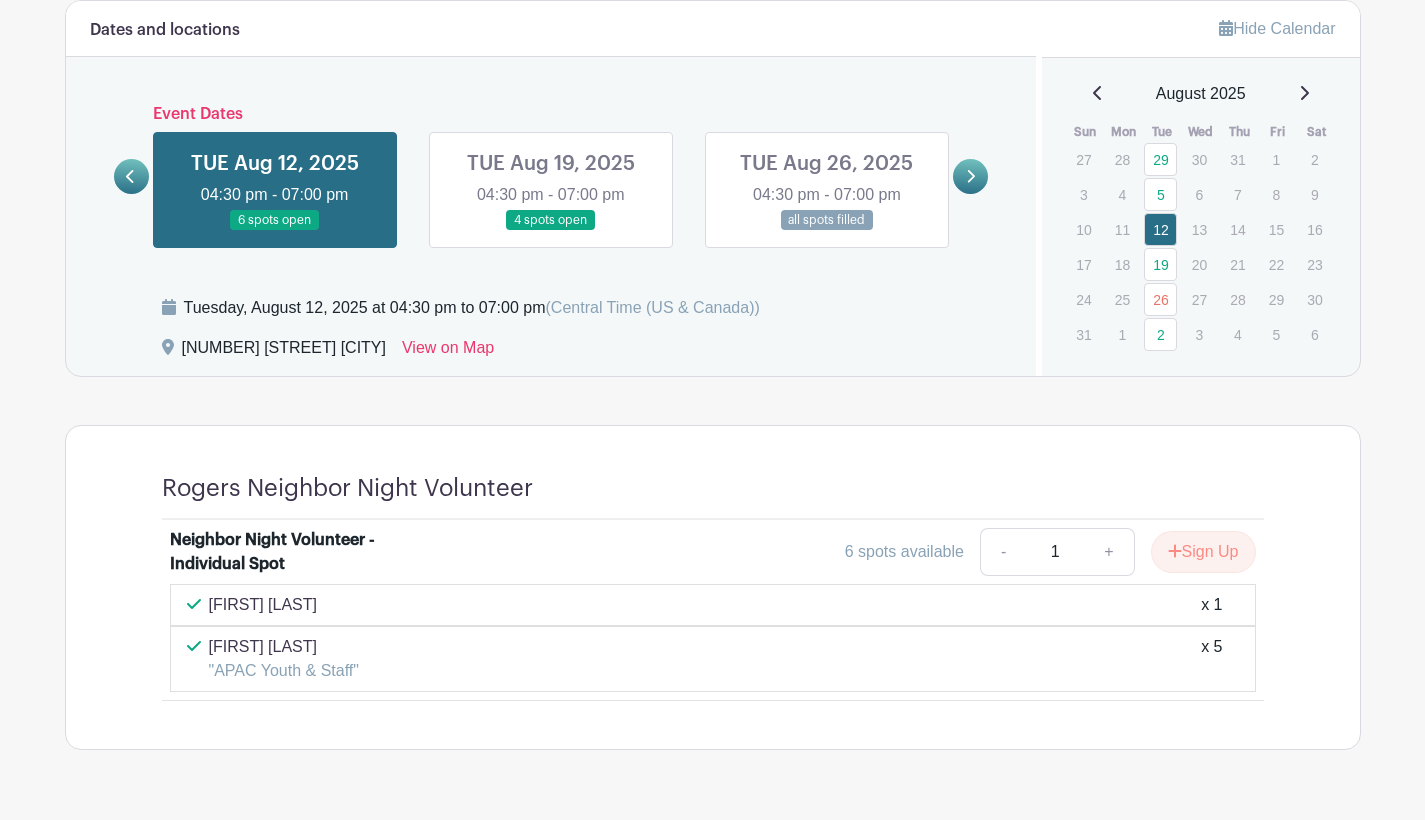 click at bounding box center (551, 231) 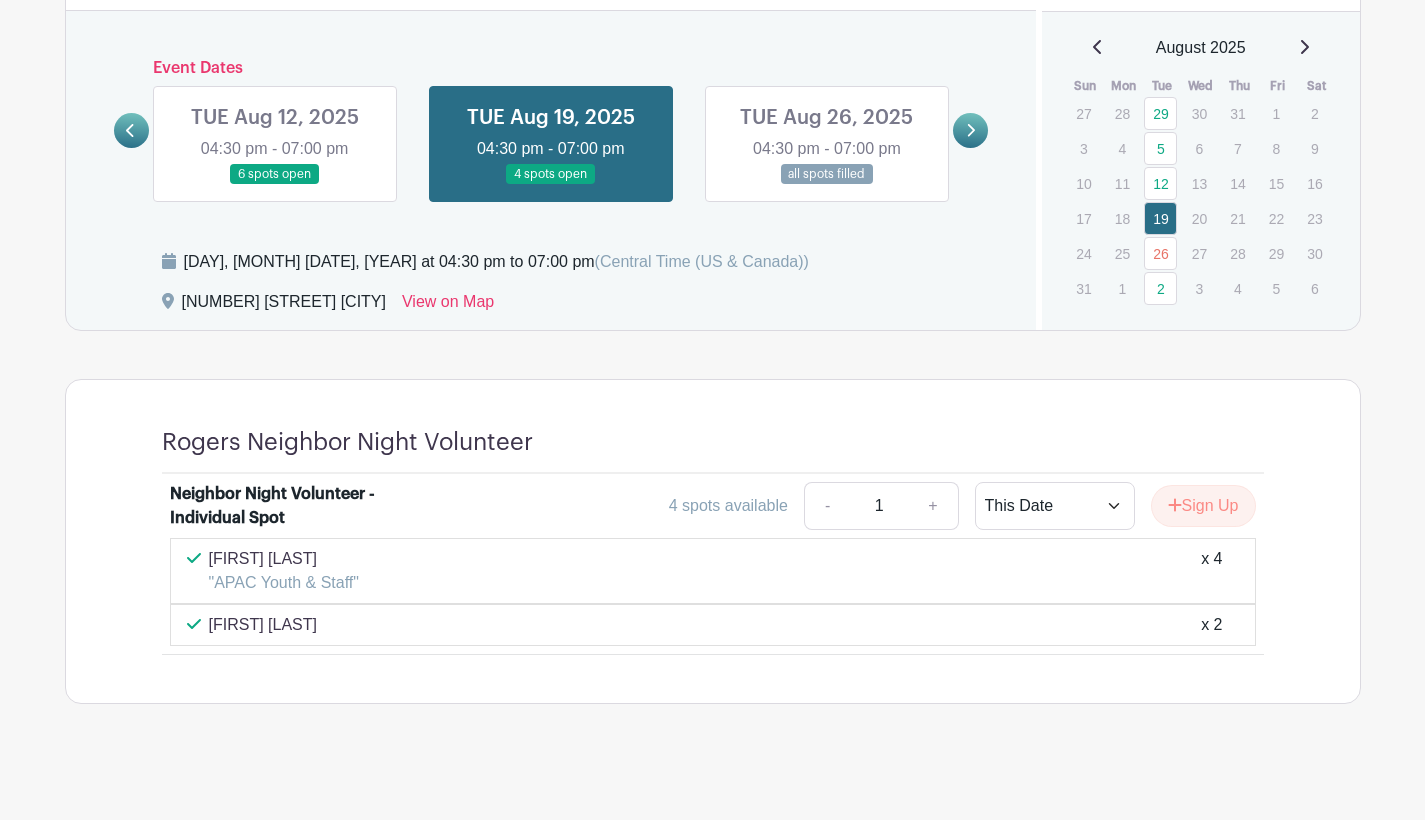 scroll, scrollTop: 1109, scrollLeft: 0, axis: vertical 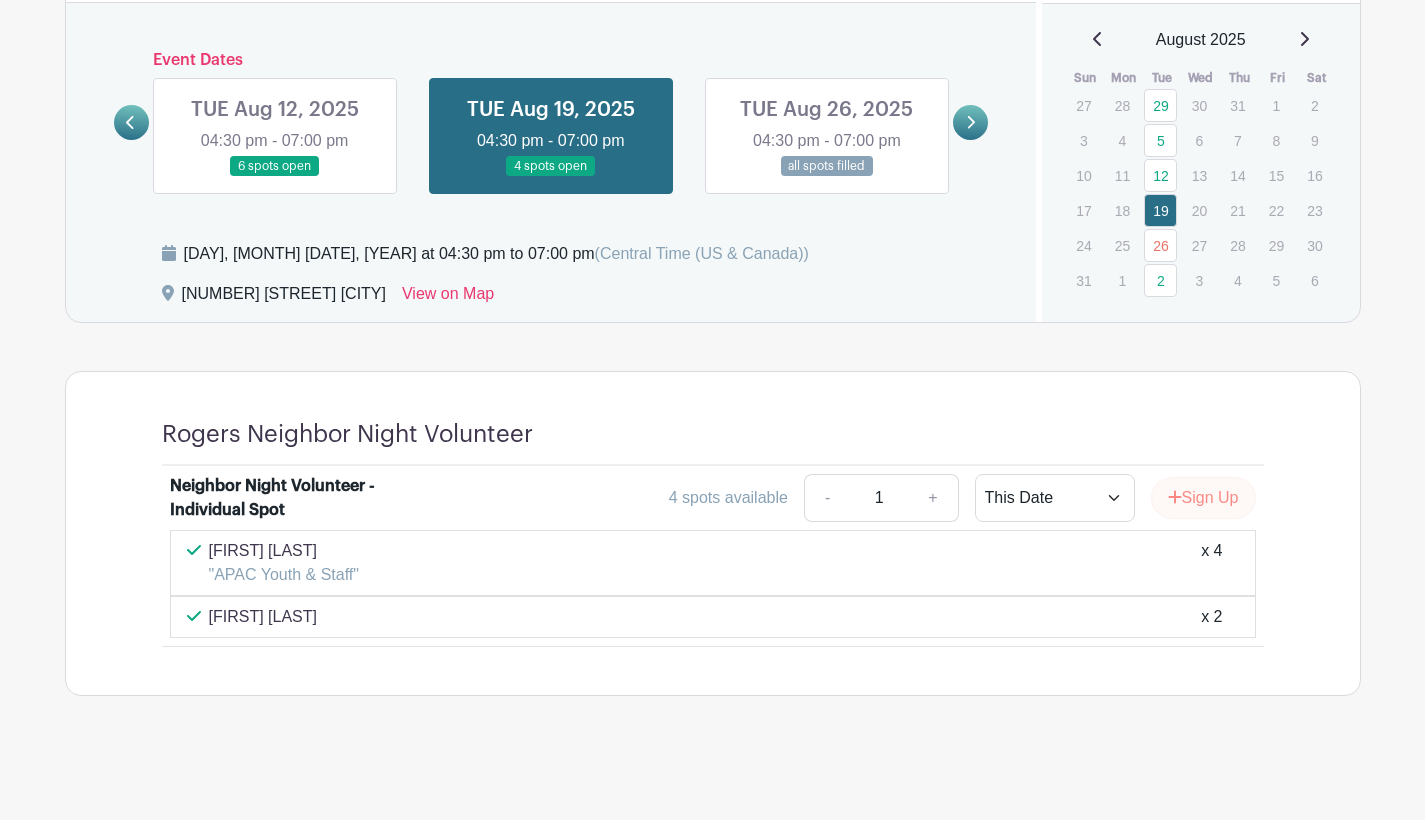 click on "Sign Up" at bounding box center [1203, 498] 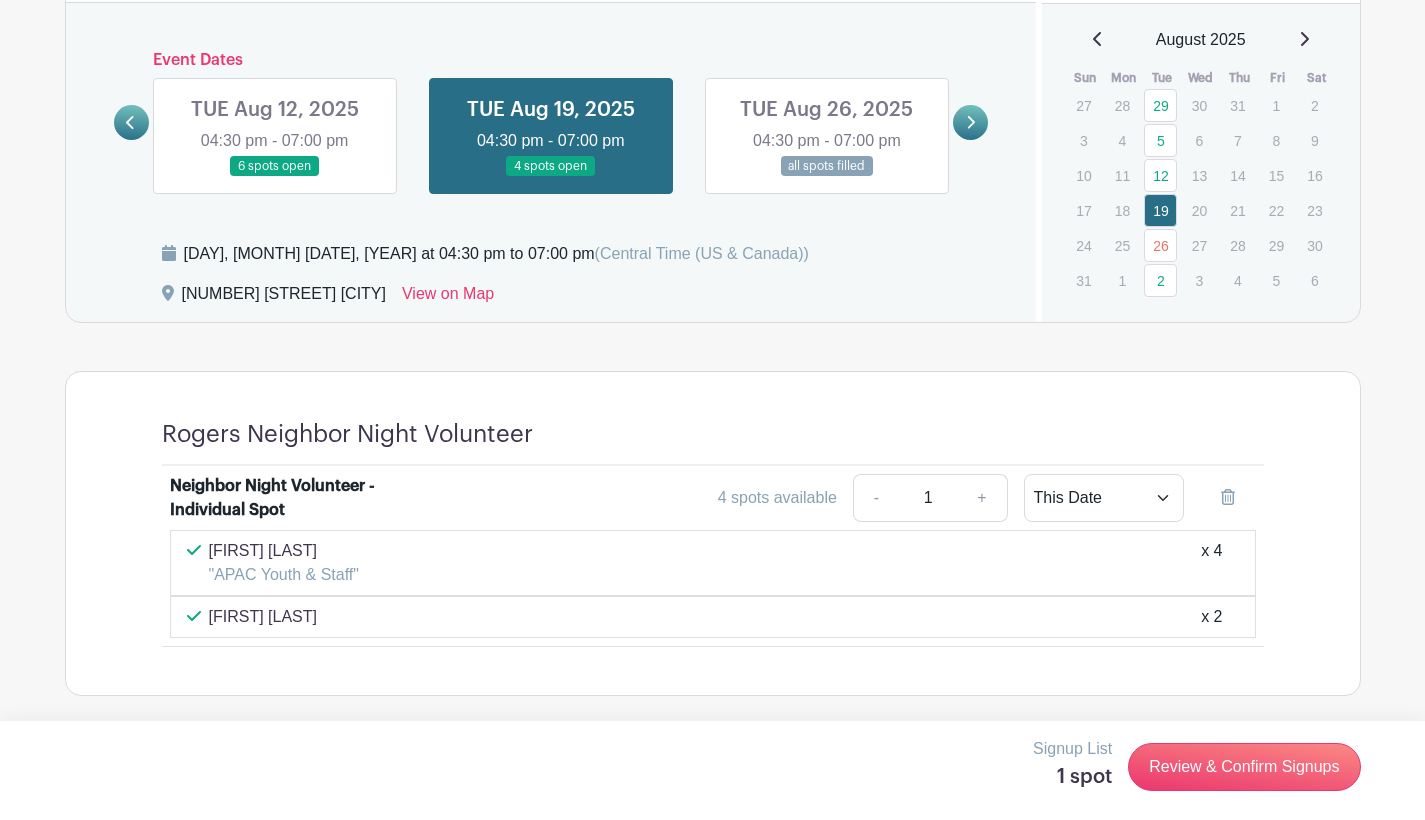 click at bounding box center (275, 177) 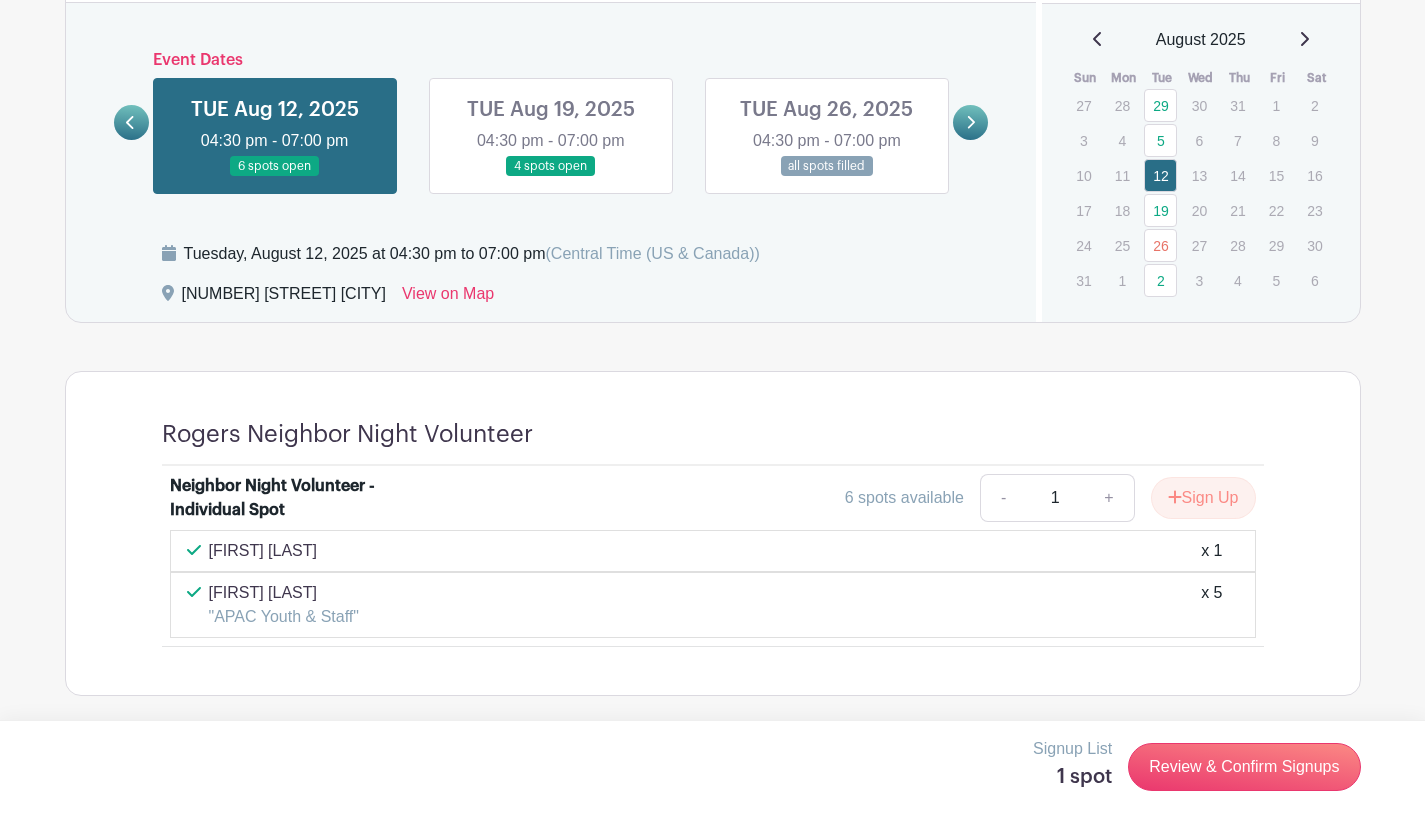 click at bounding box center [131, 122] 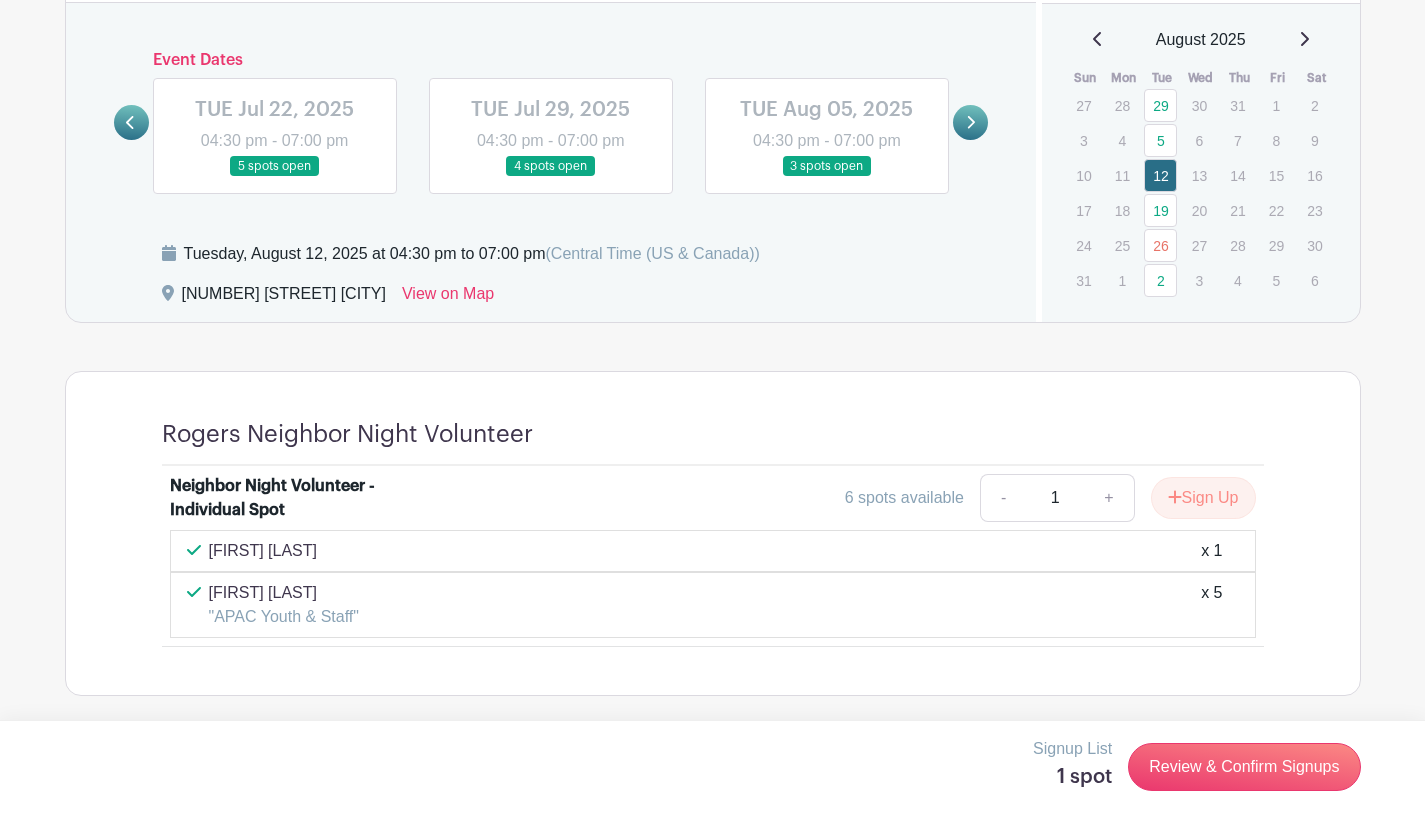 click at bounding box center [970, 122] 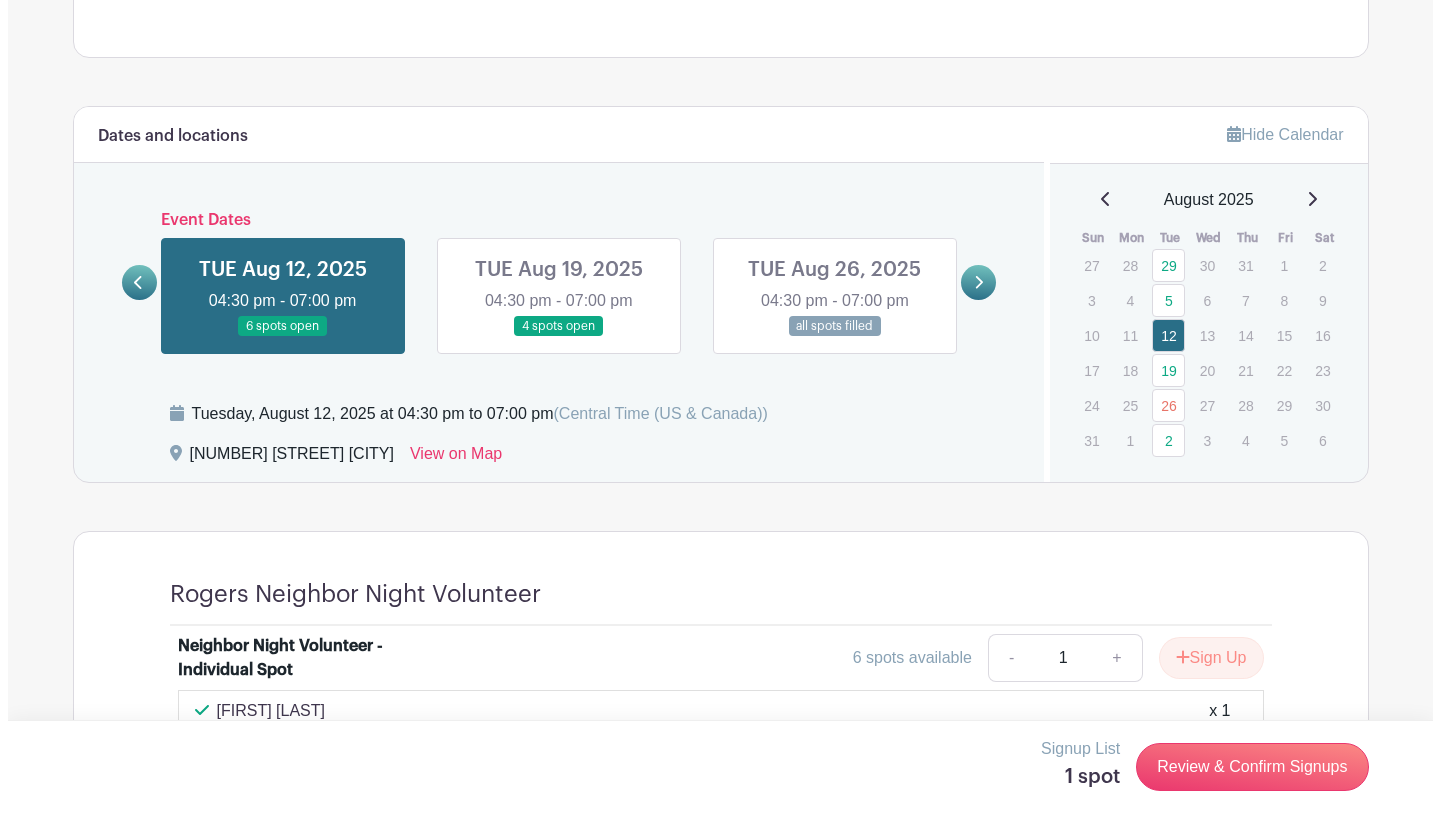 scroll, scrollTop: 1109, scrollLeft: 0, axis: vertical 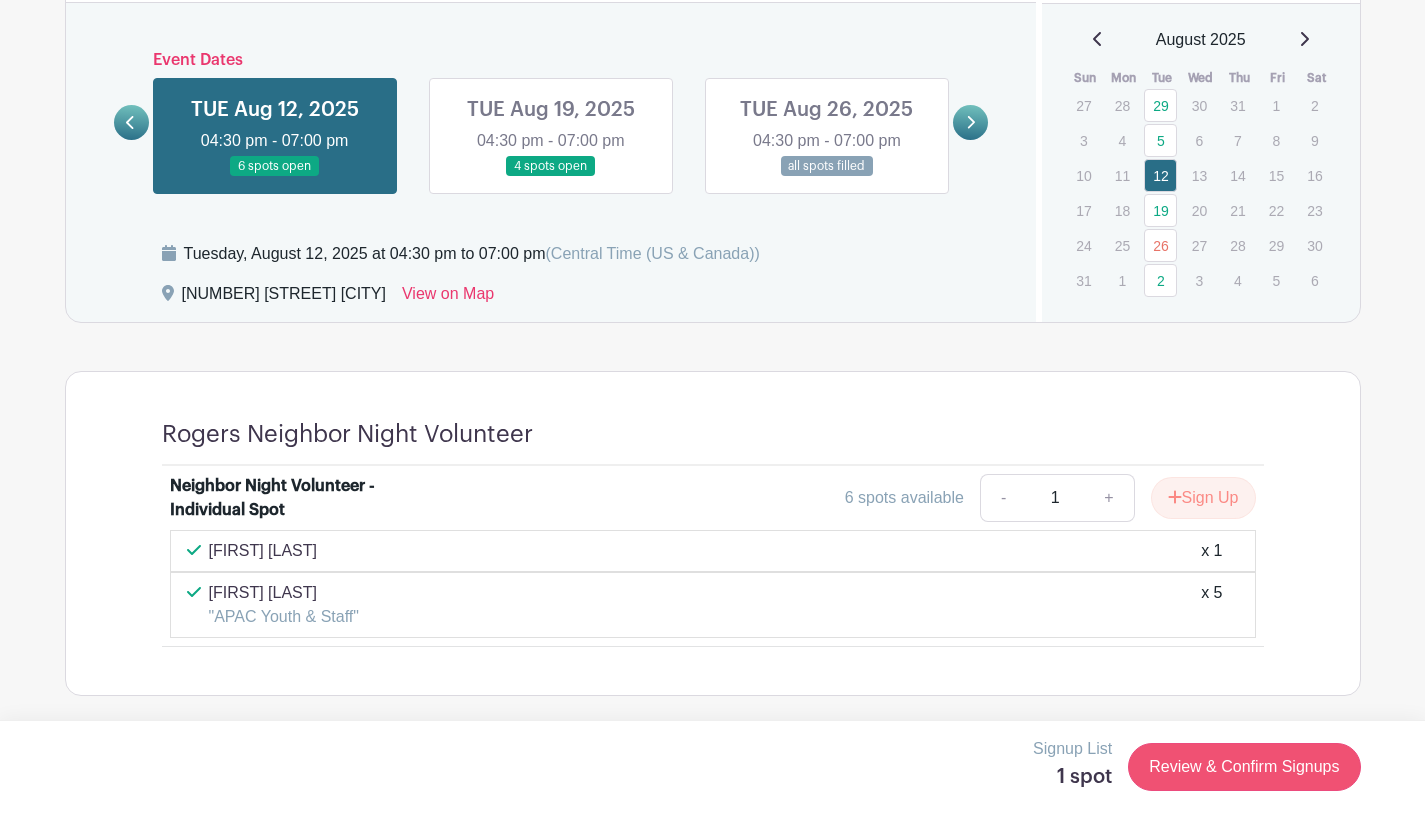 click on "Review & Confirm Signups" at bounding box center (1244, 767) 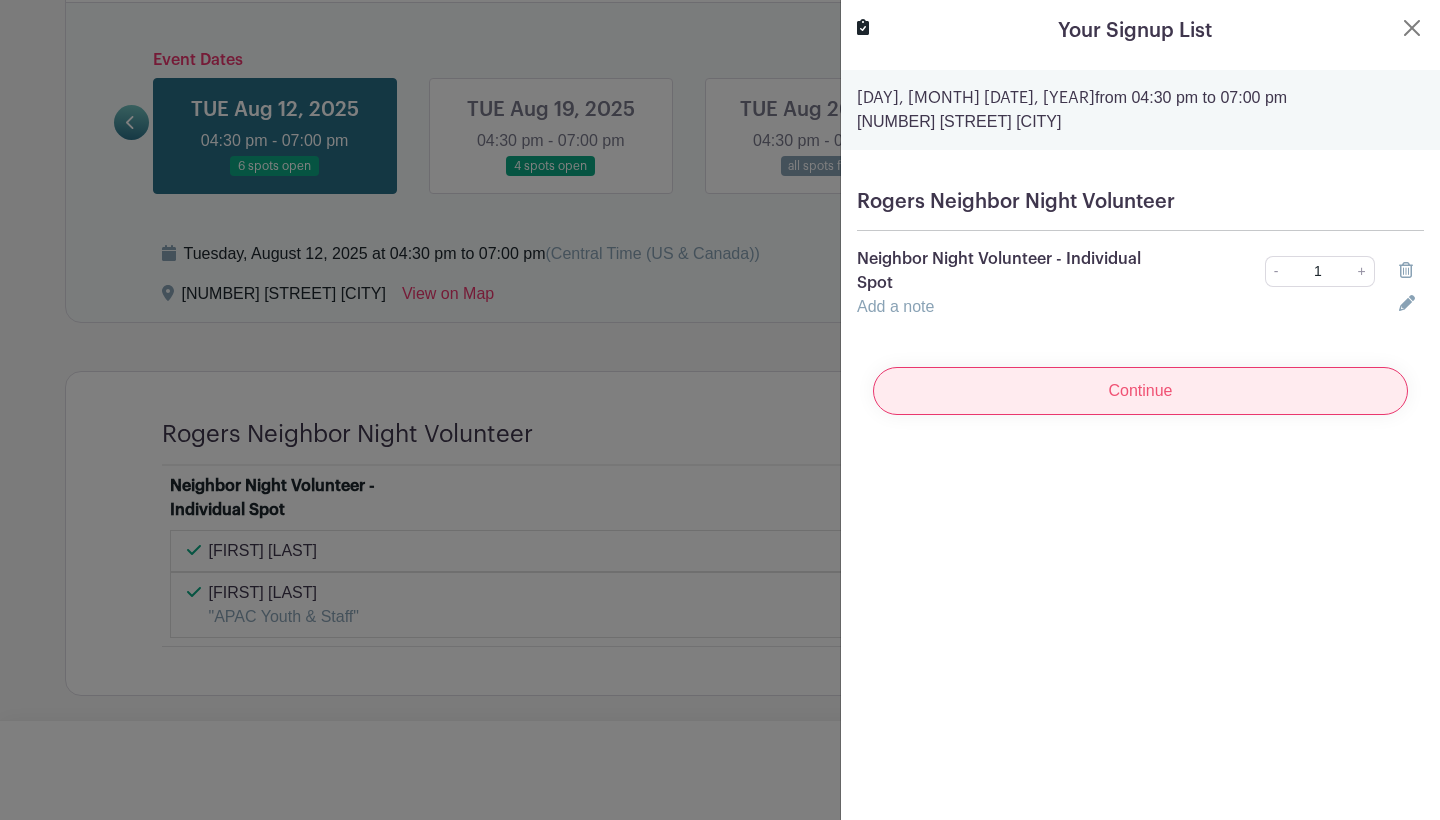 click on "Continue" at bounding box center [1140, 391] 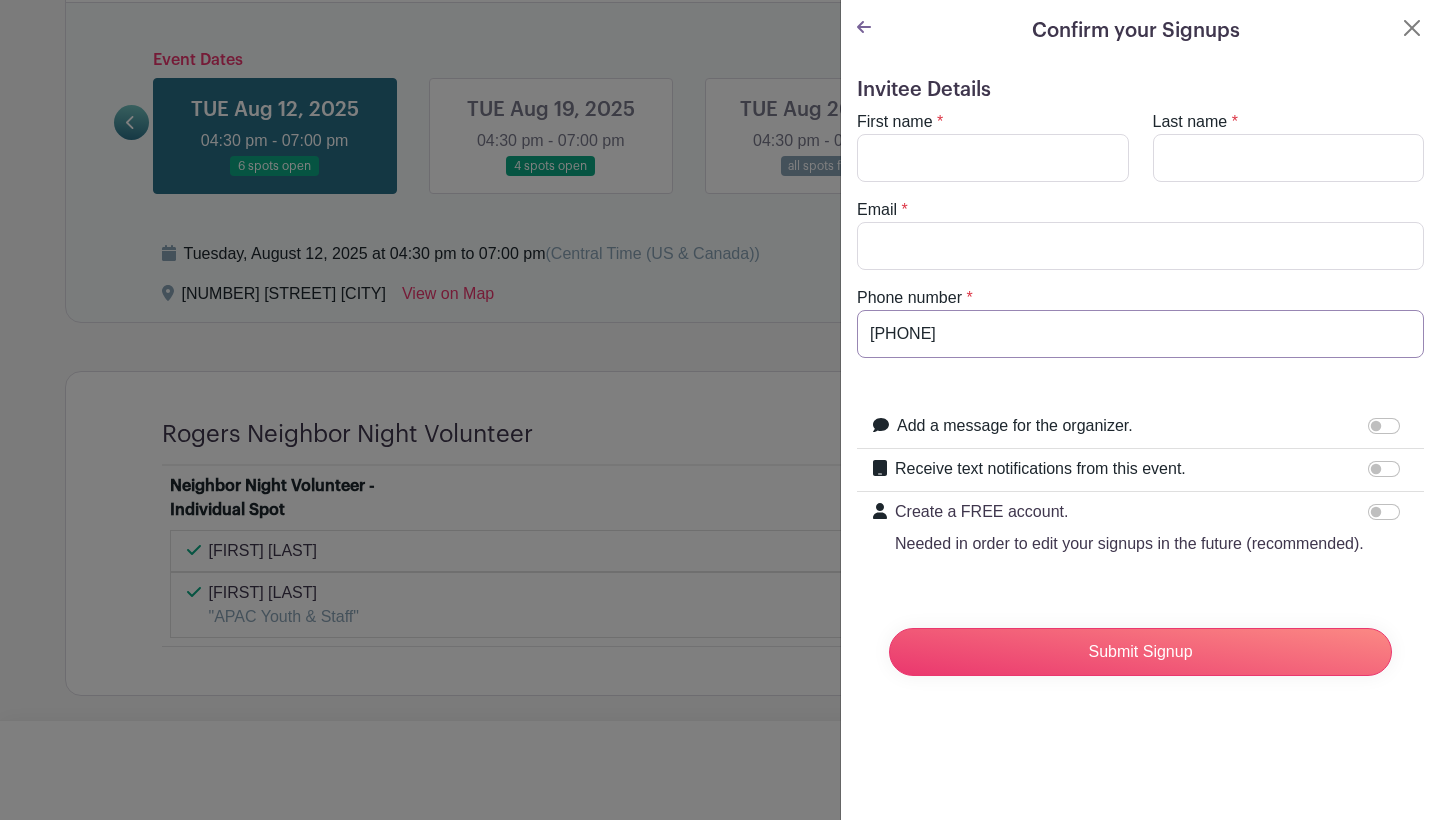 type on "479 550 9809" 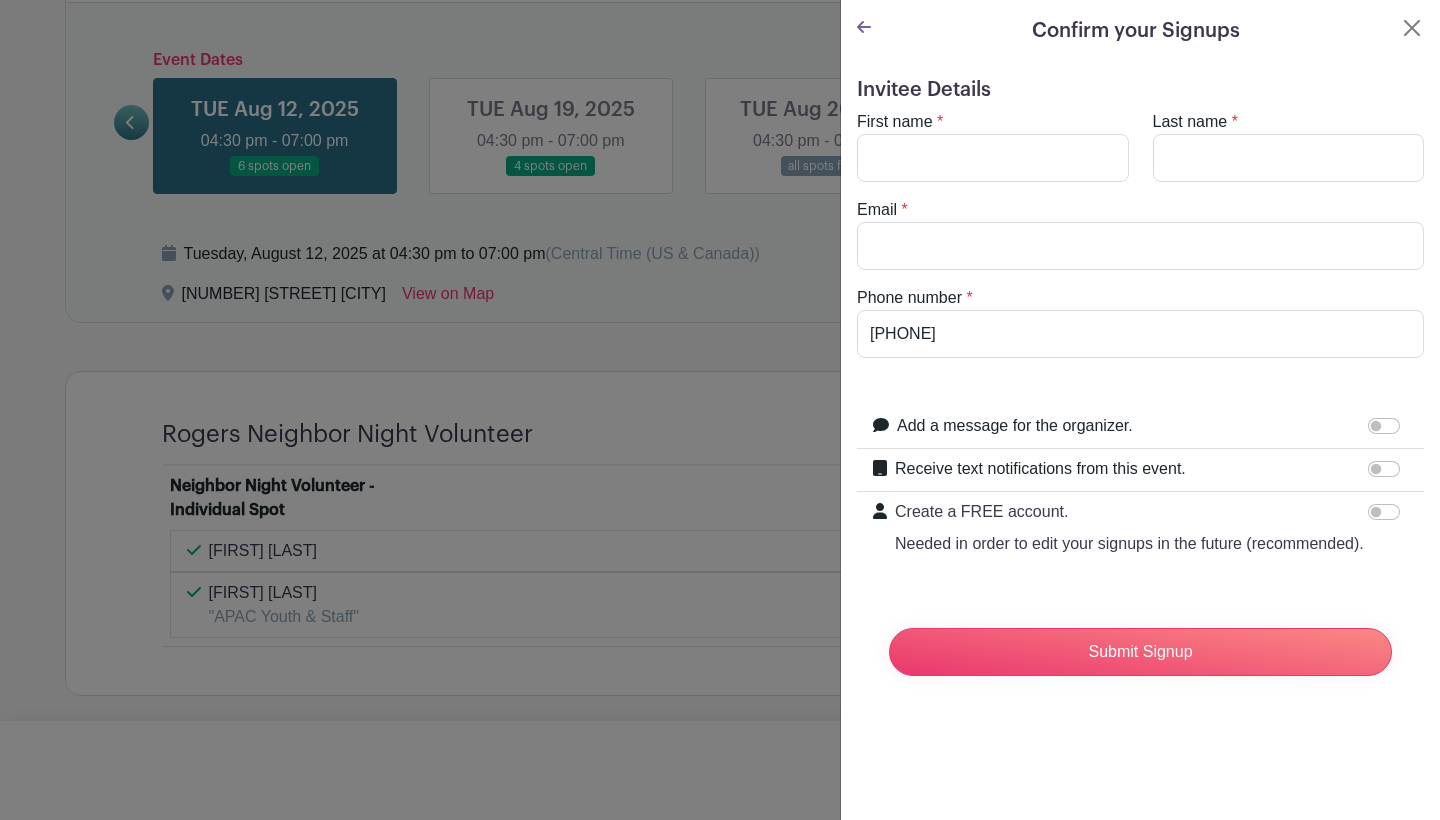 click on "Add a message for the organizer." at bounding box center [1384, 426] 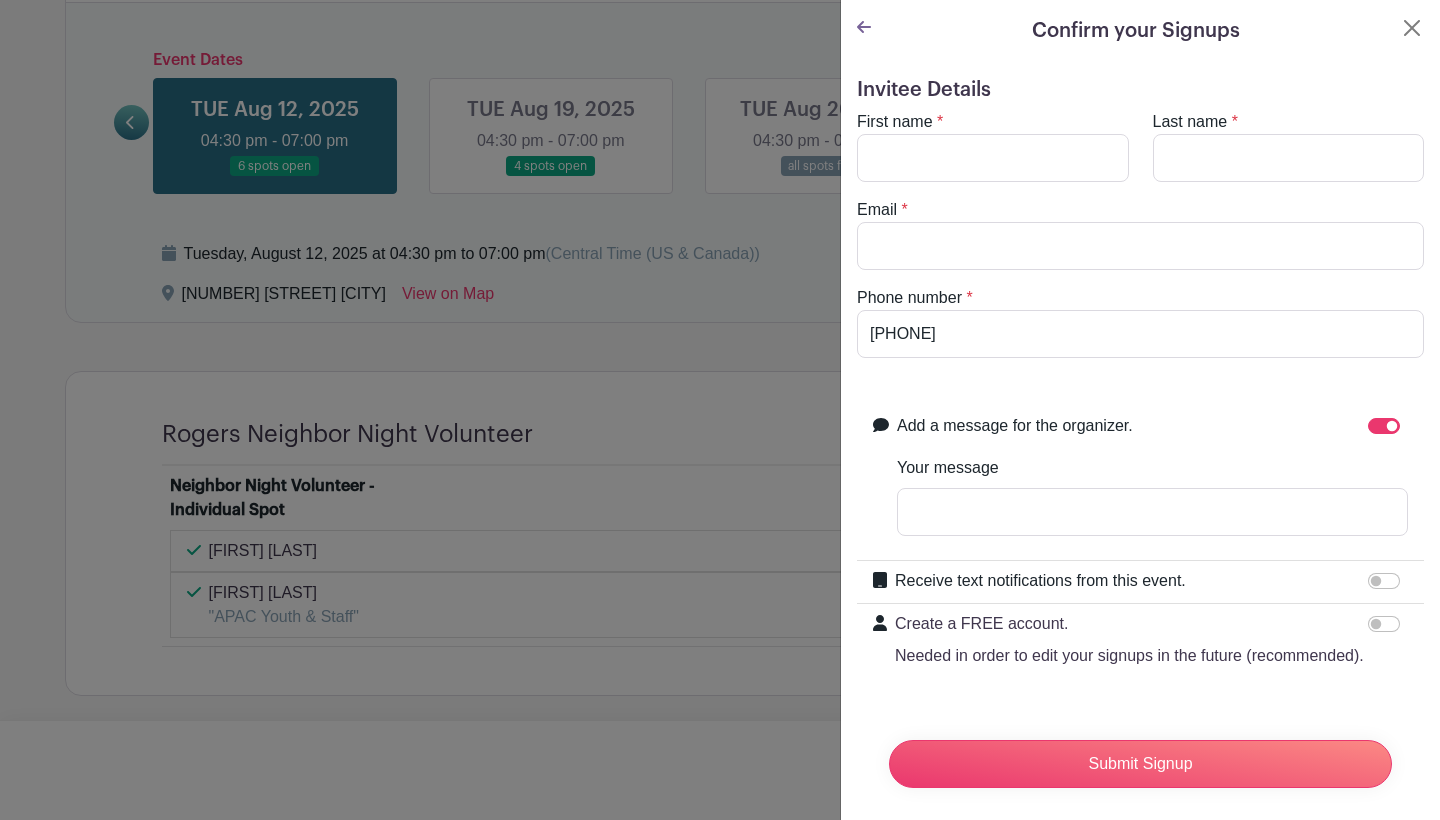 click on "Add a message for the organizer." at bounding box center [1384, 426] 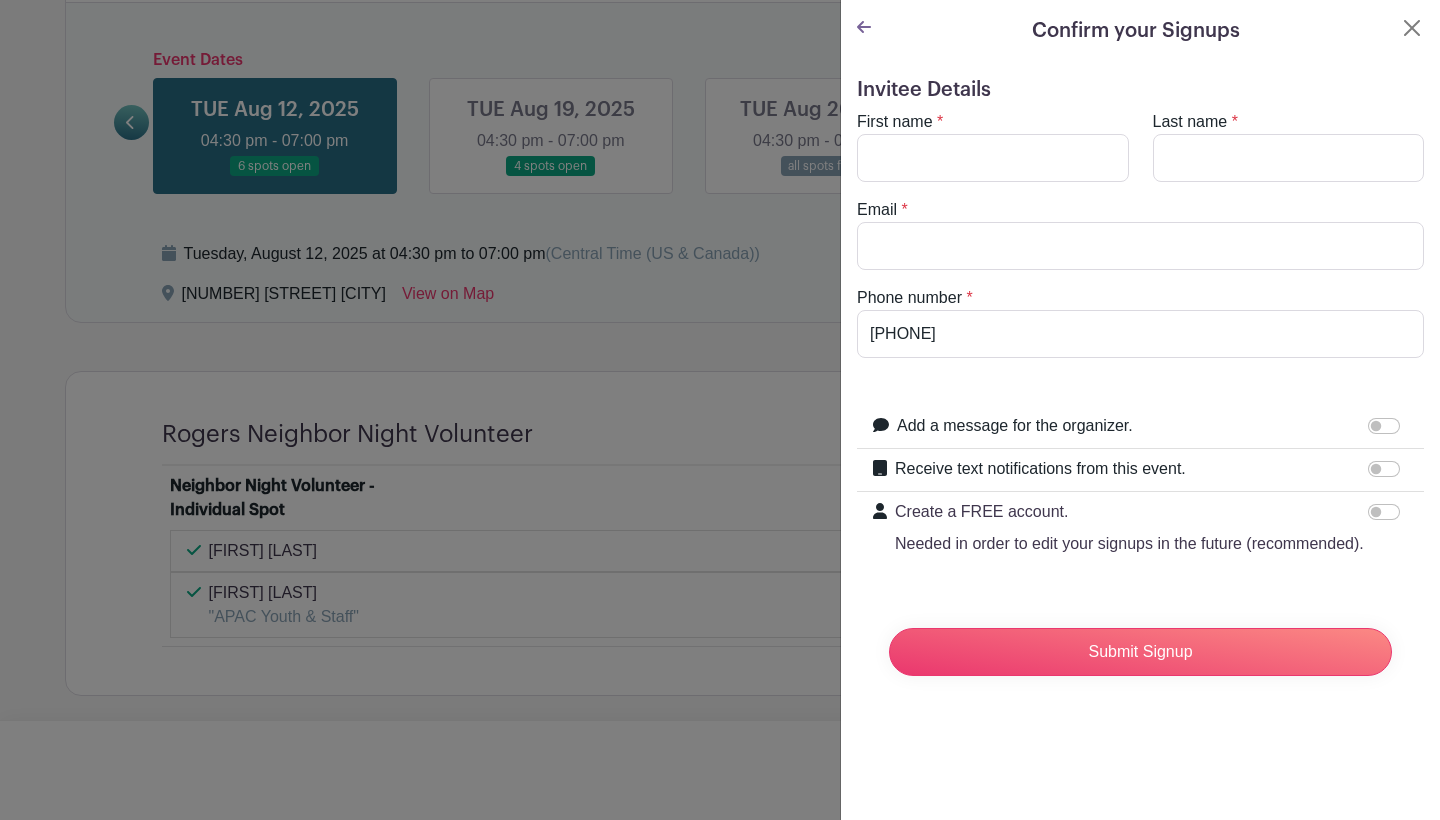 click on "Receive text notifications from this event." at bounding box center (1384, 469) 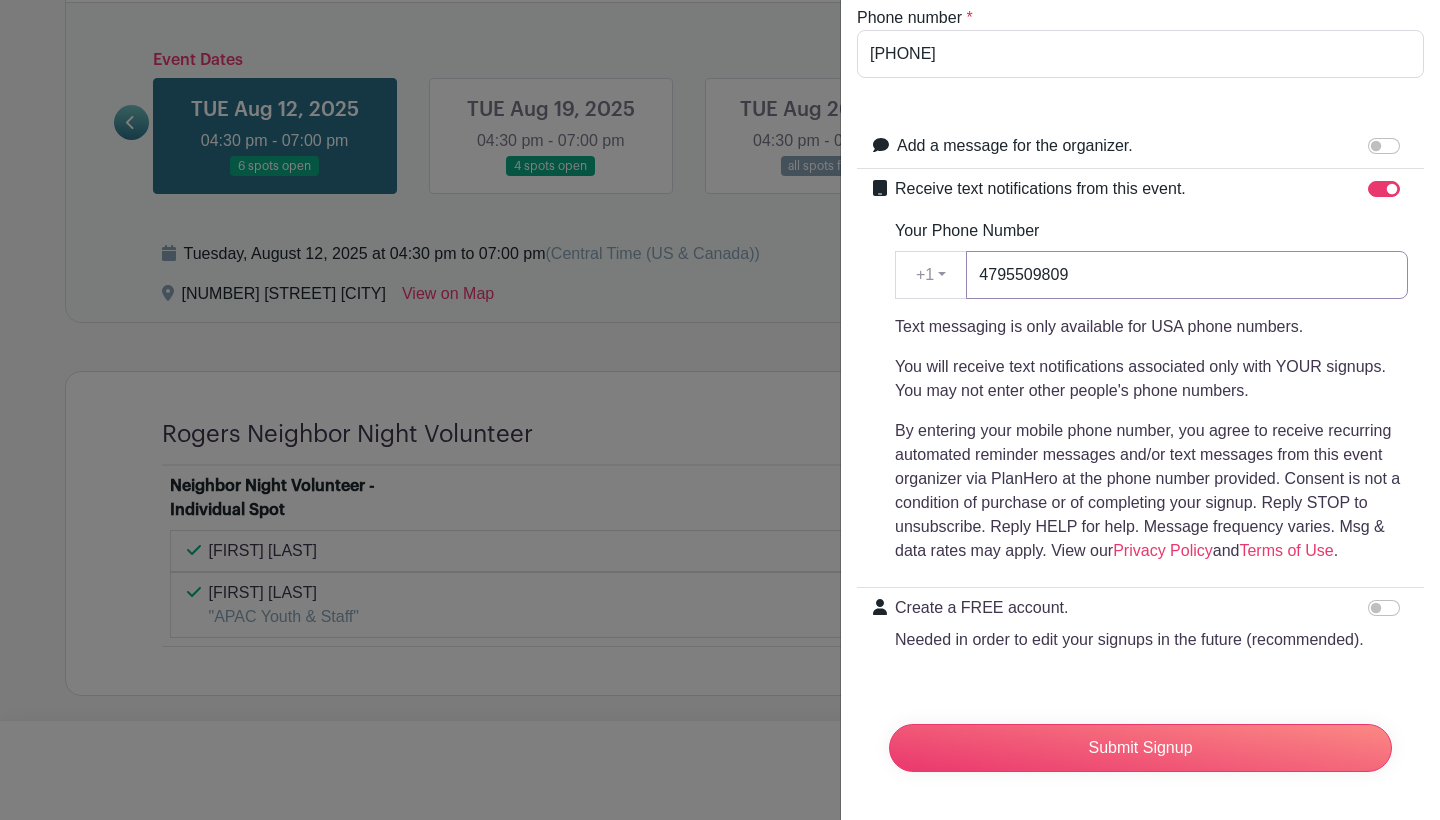 scroll, scrollTop: 0, scrollLeft: 0, axis: both 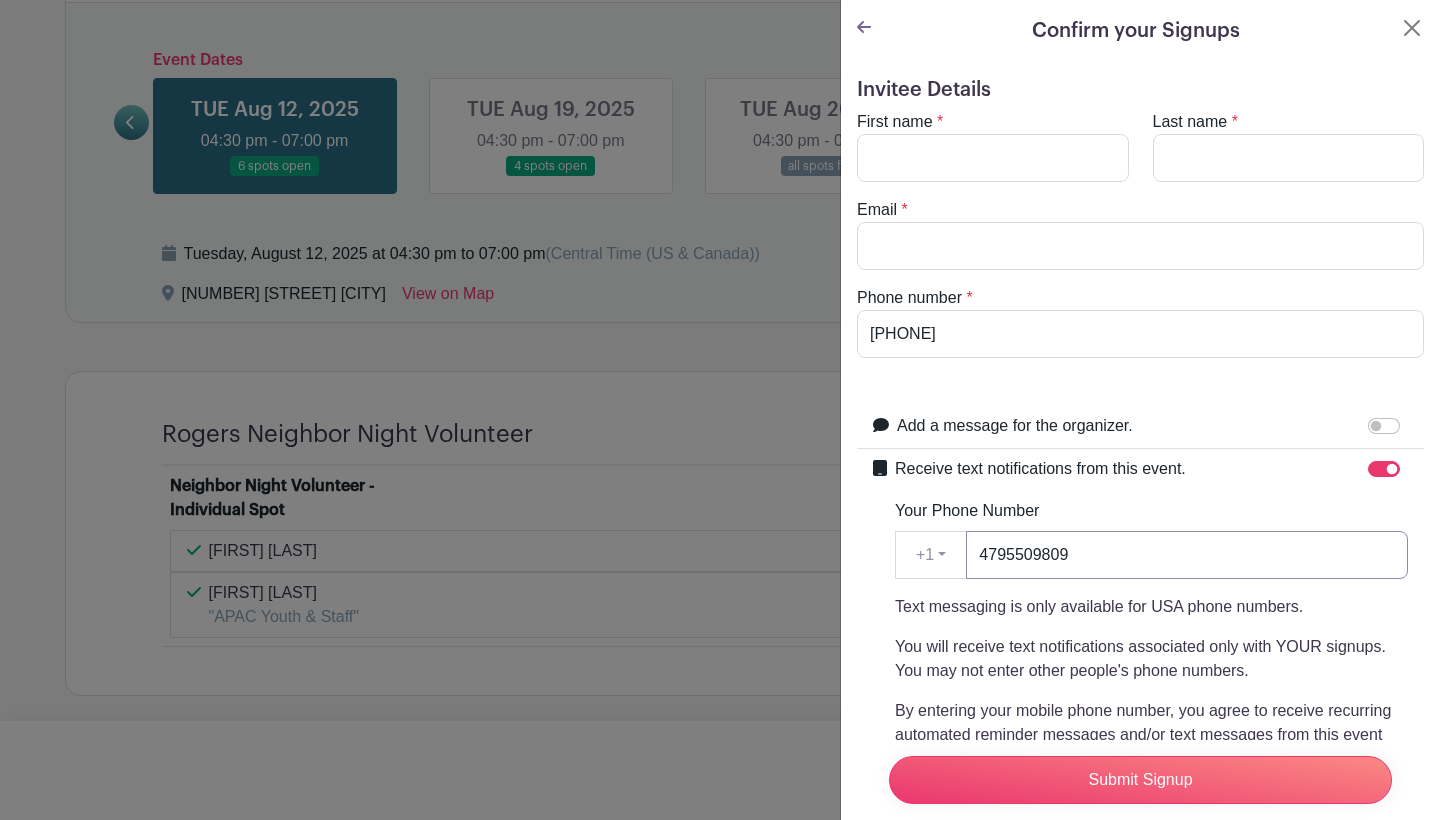 type on "[PHONE]" 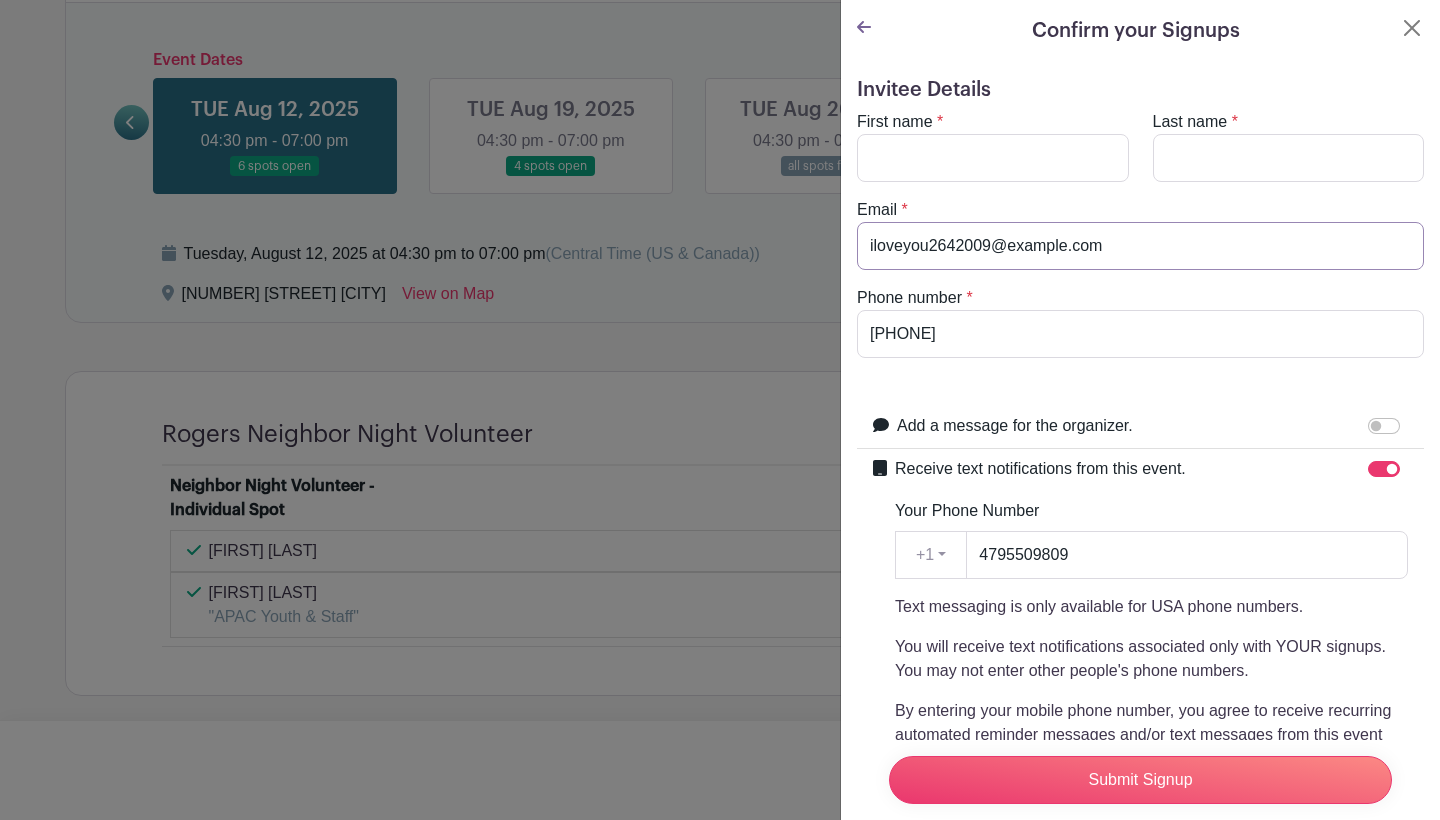 type on "[EMAIL]" 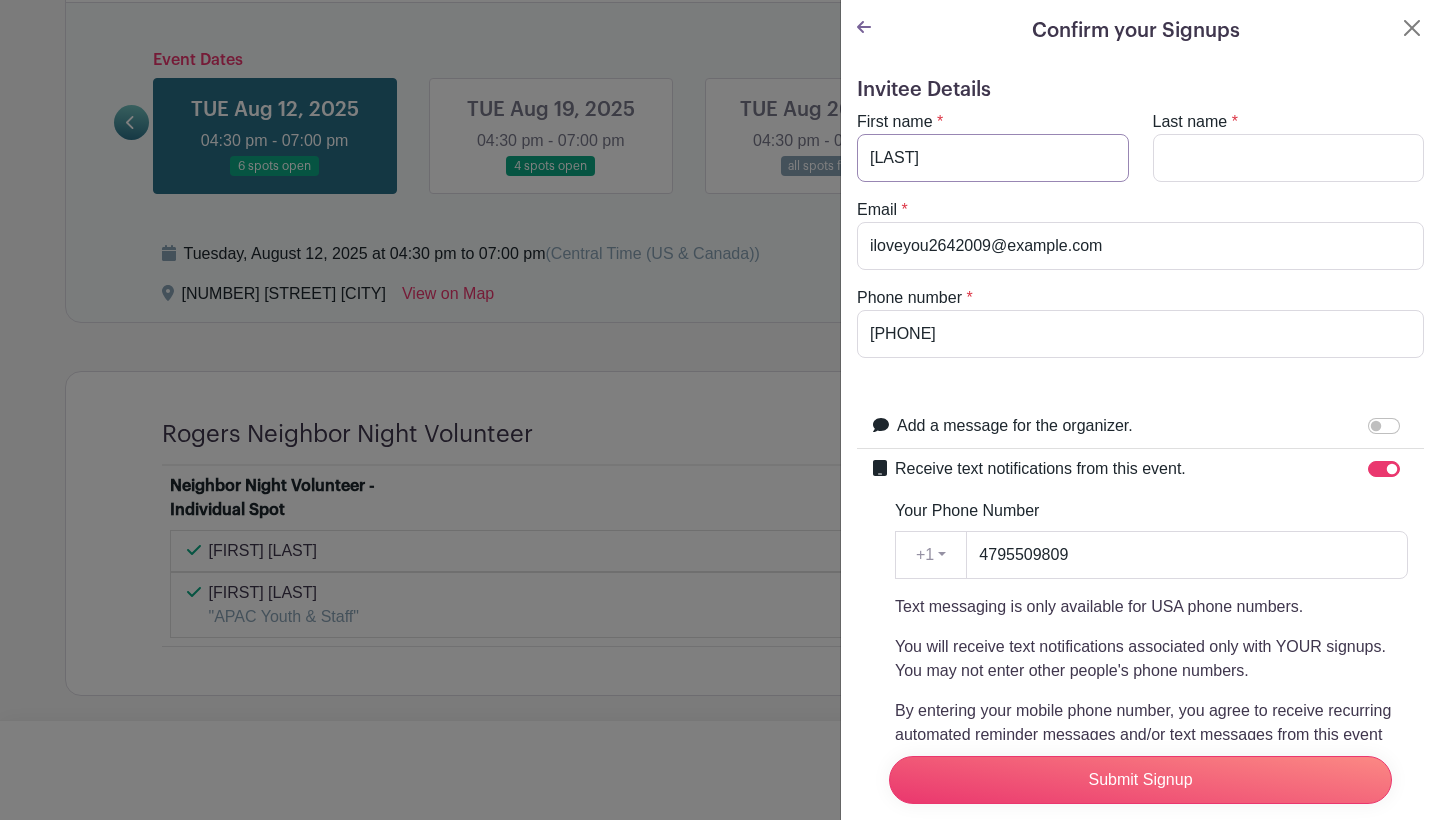 click on "Nhan" at bounding box center (993, 158) 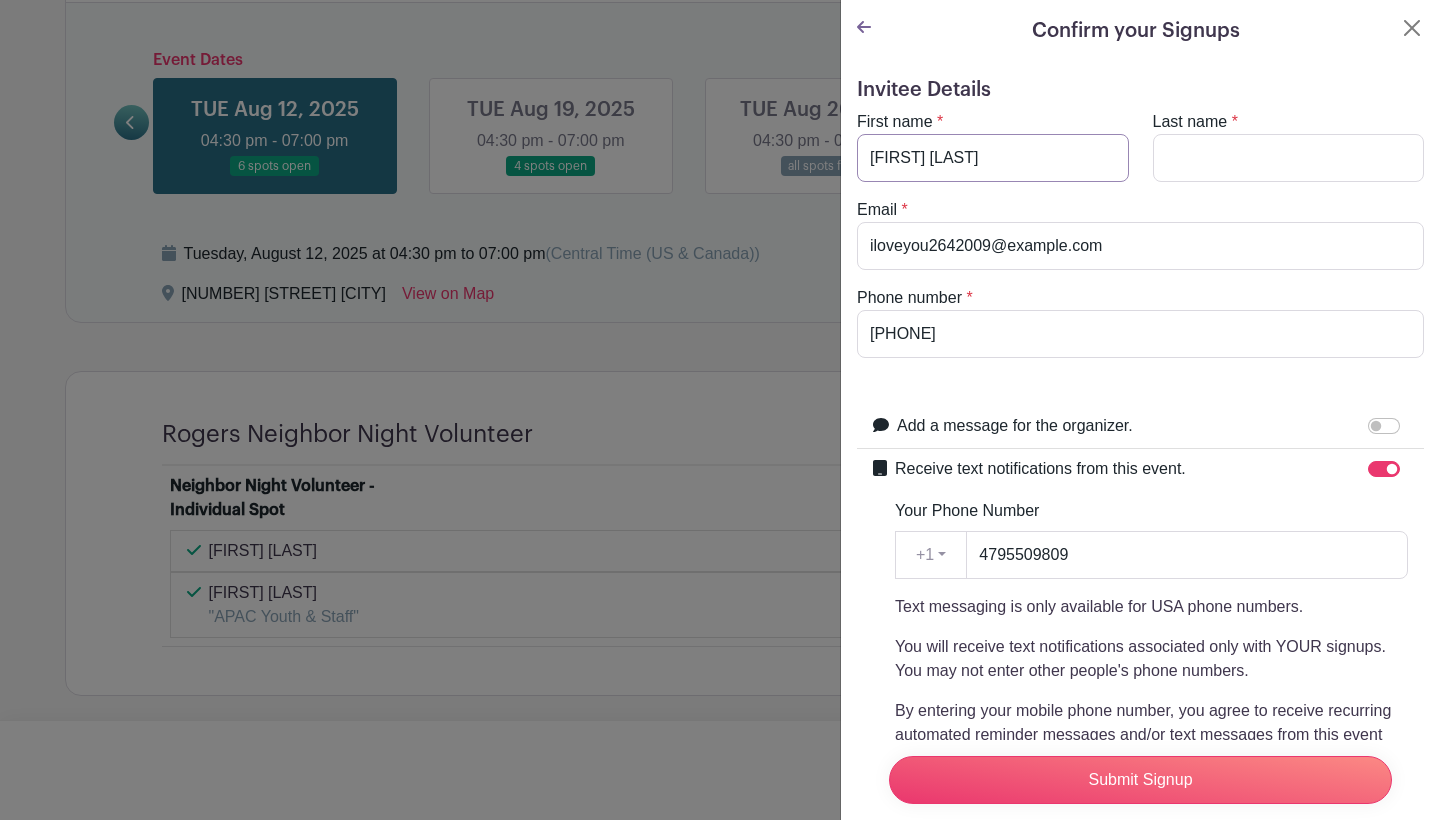 type on "[FIRST] [LAST]" 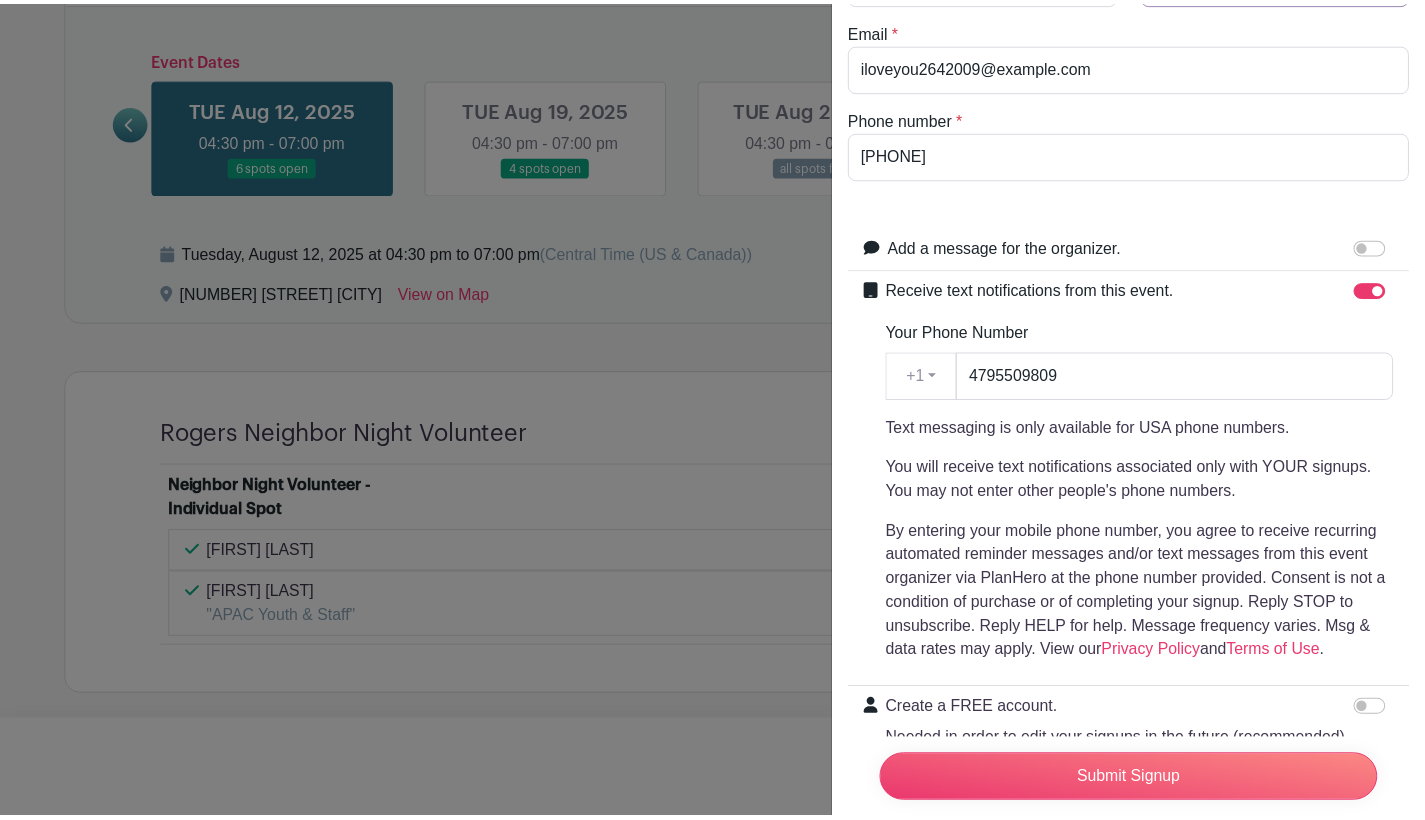 scroll, scrollTop: 343, scrollLeft: 0, axis: vertical 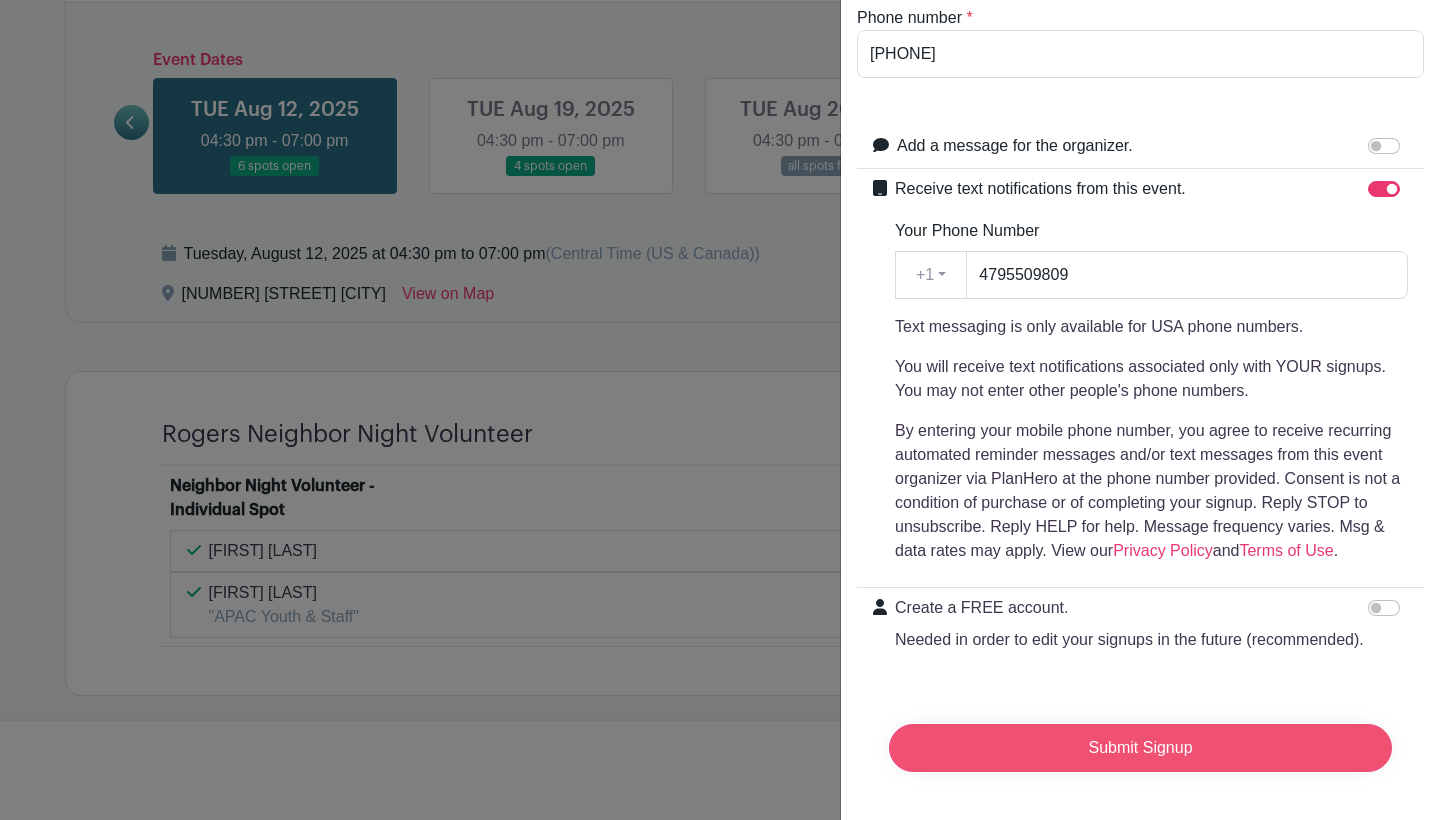 type on "[LAST]" 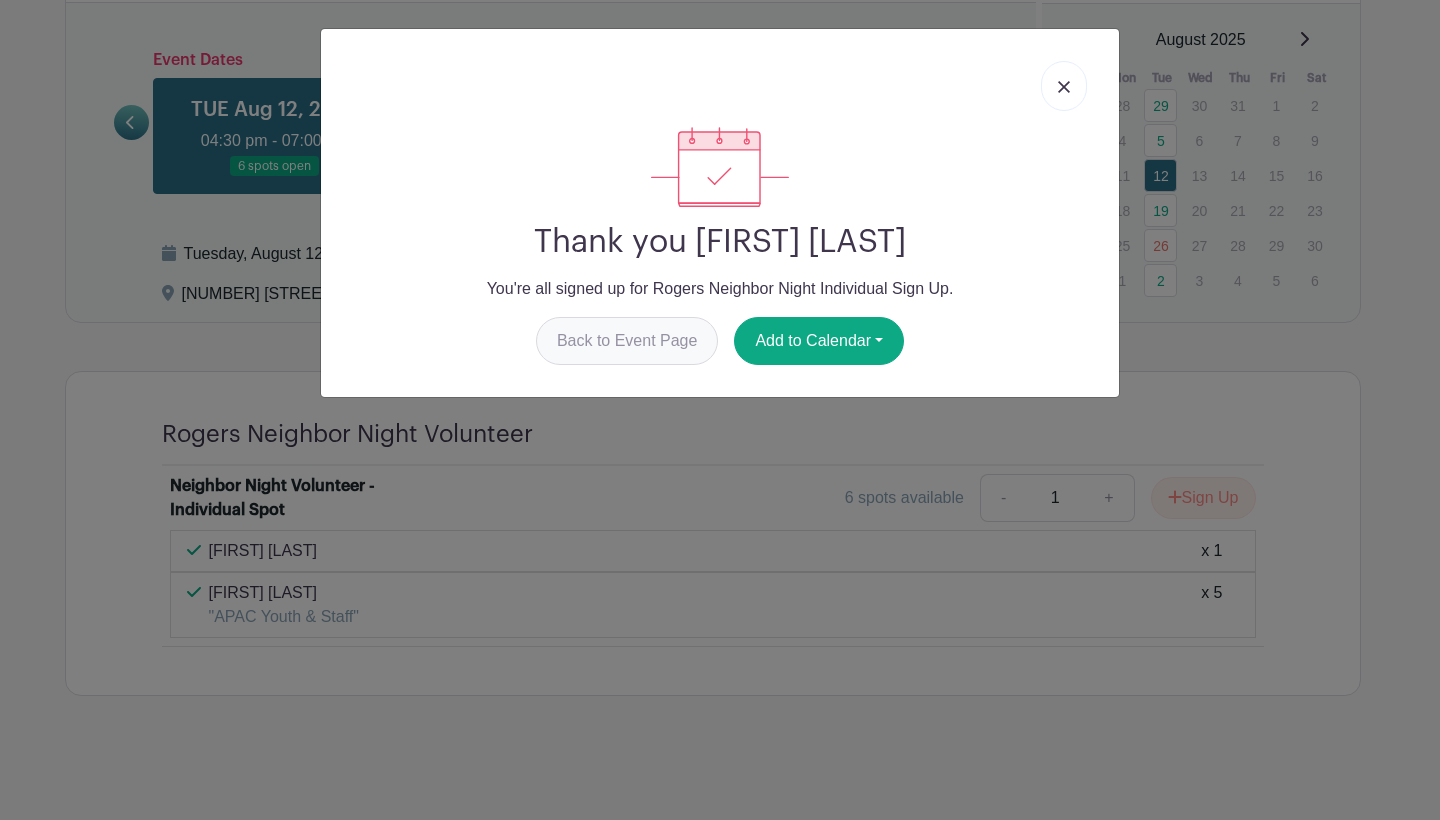 click on "Back to Event Page" at bounding box center (627, 341) 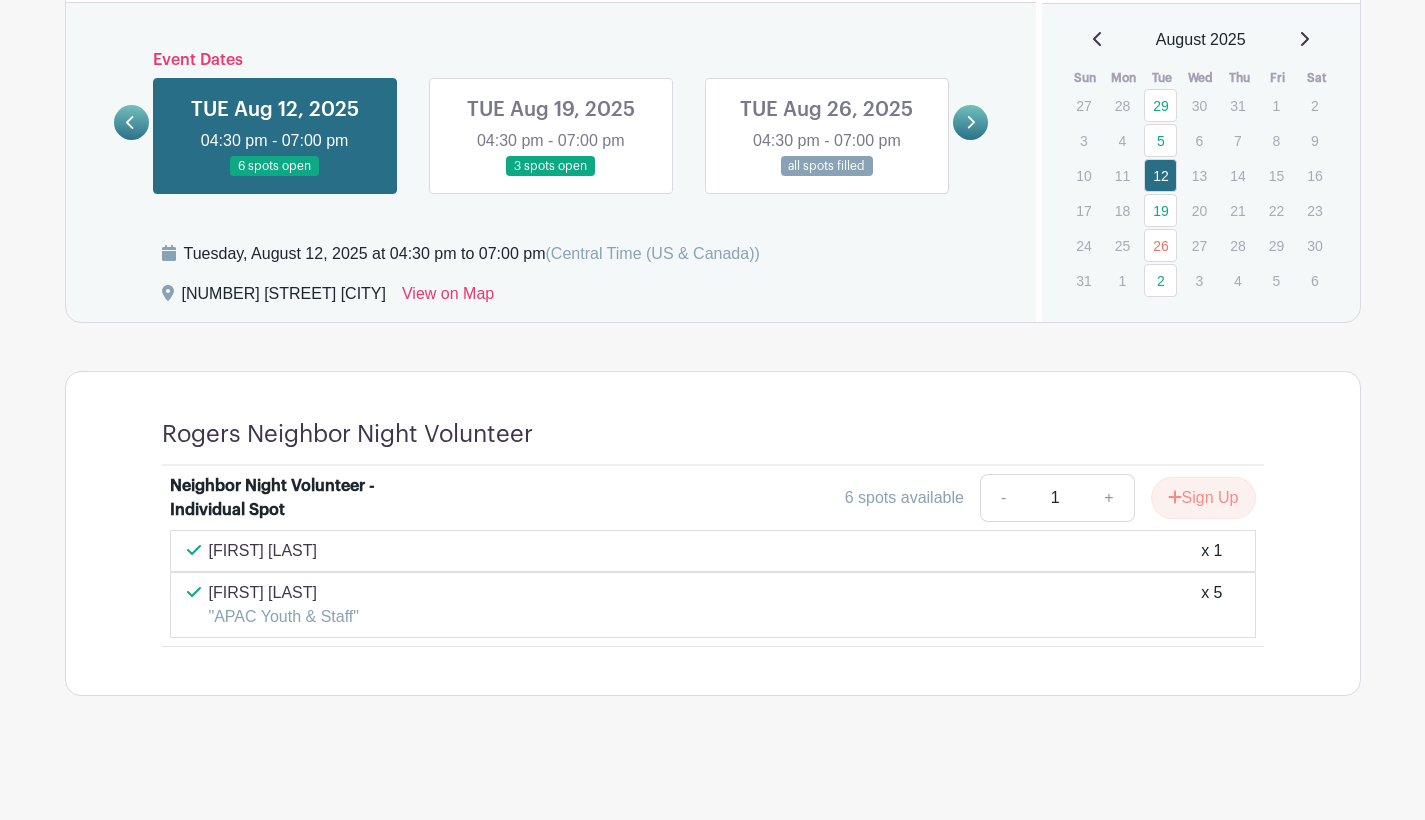 scroll, scrollTop: 0, scrollLeft: 0, axis: both 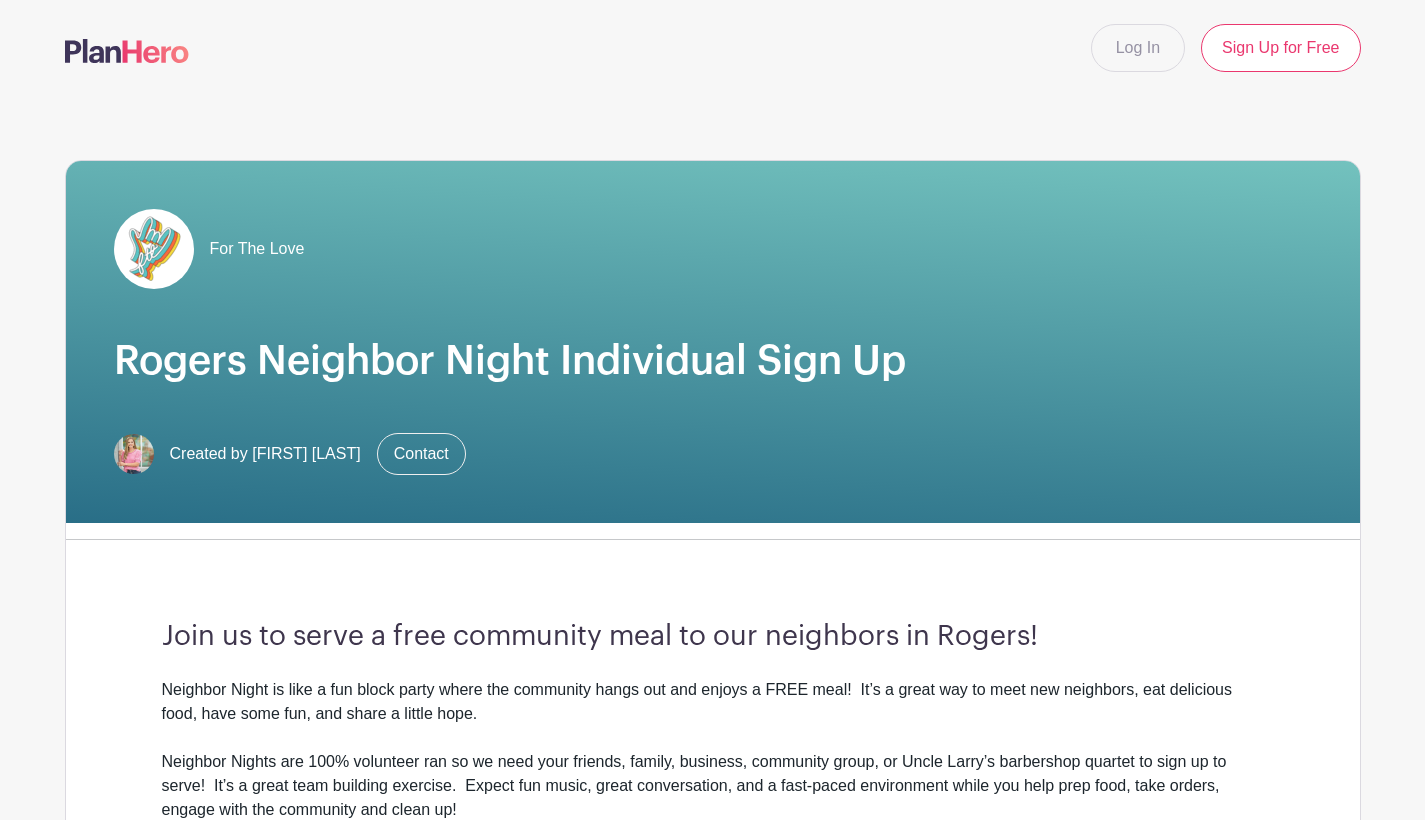 click on "For The Love" at bounding box center (257, 249) 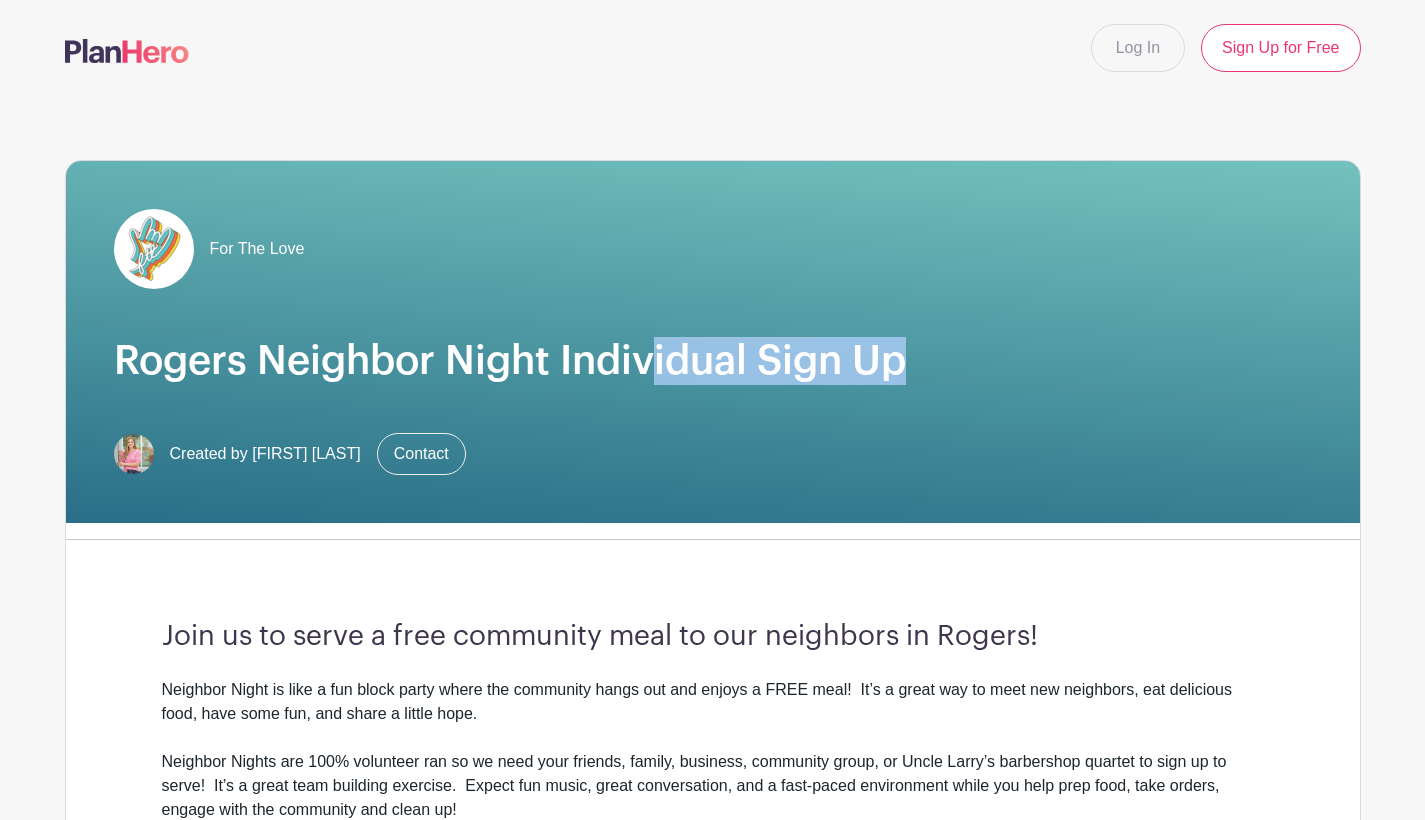 click on "Rogers Neighbor Night Individual Sign Up" at bounding box center [713, 361] 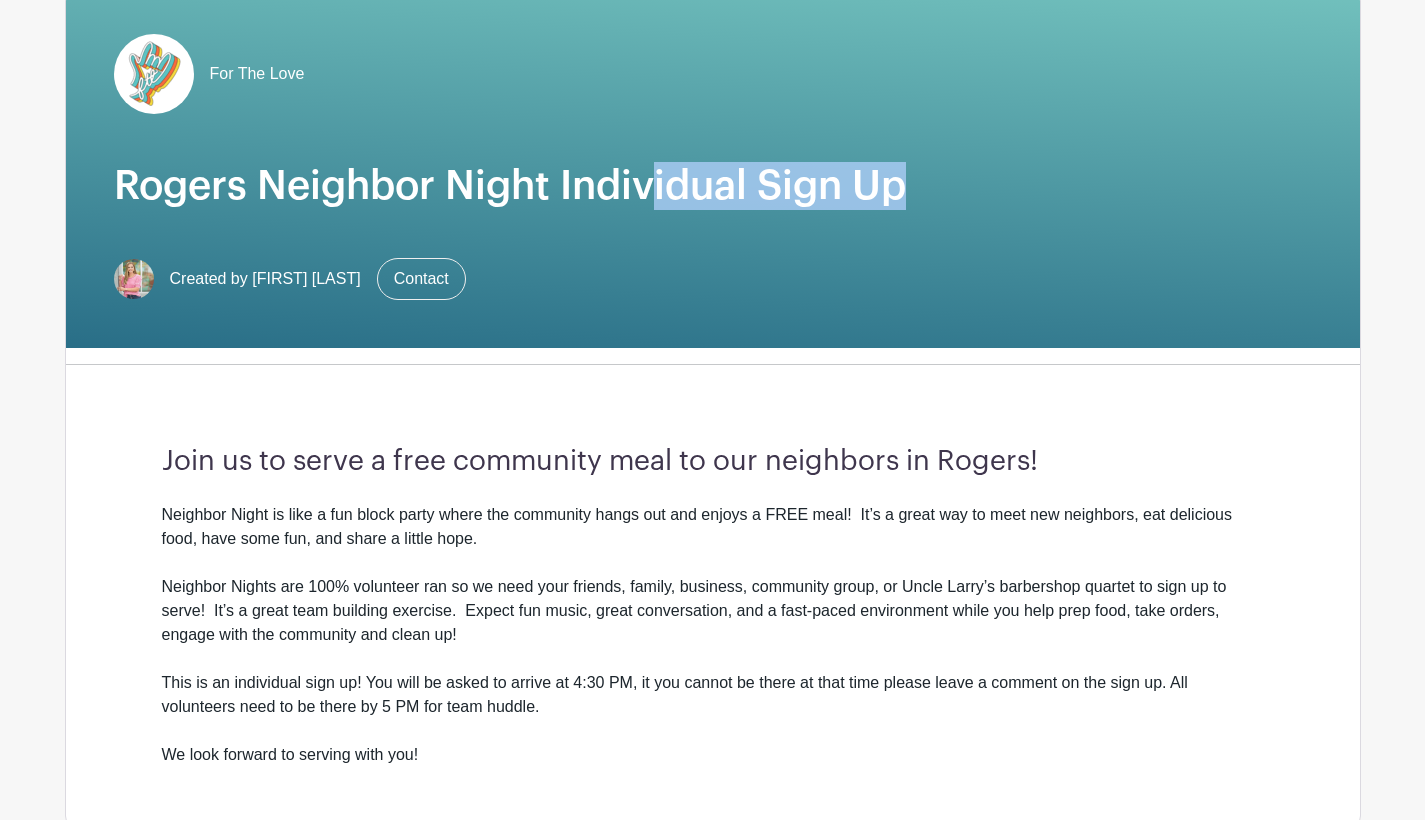 scroll, scrollTop: 594, scrollLeft: 0, axis: vertical 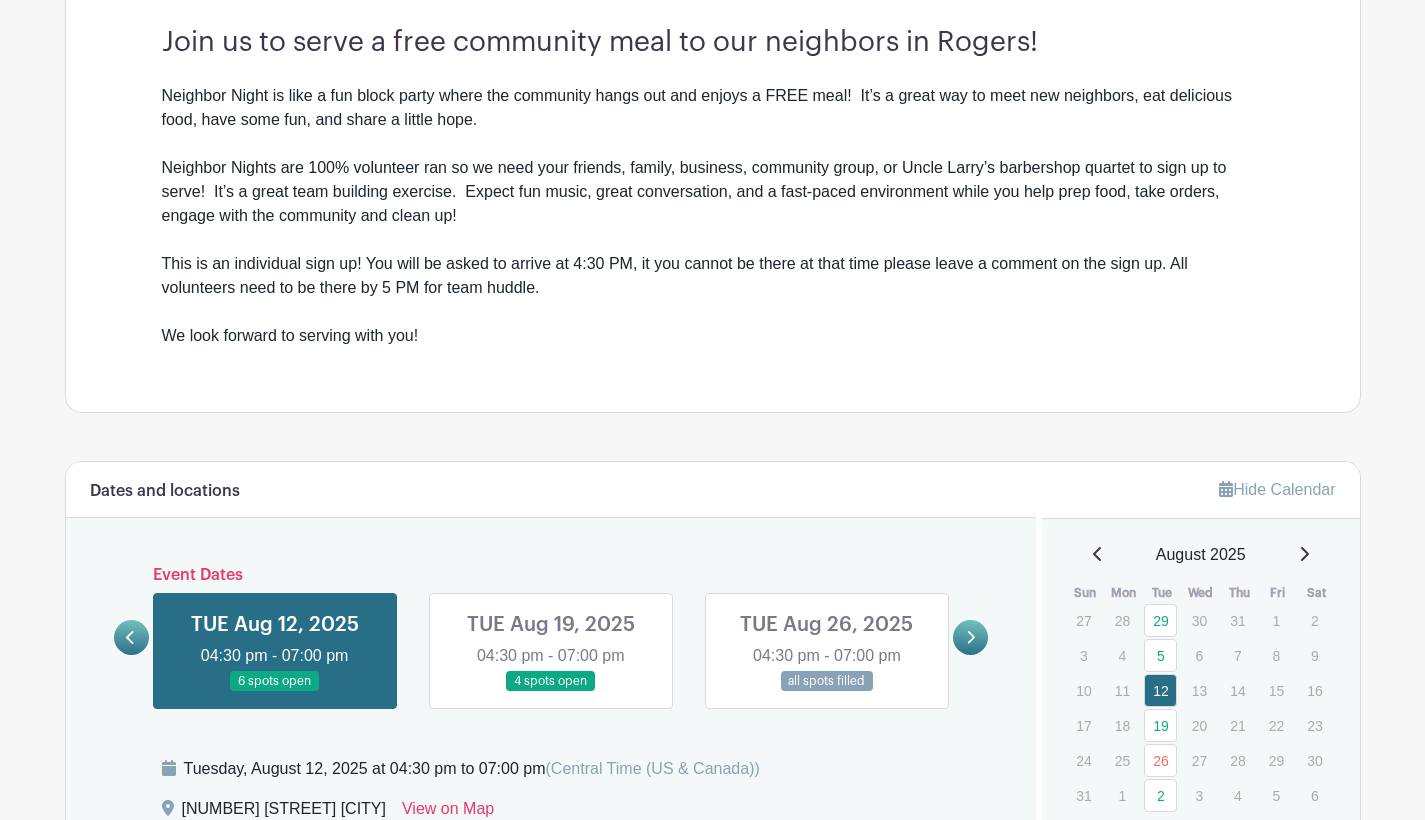click on "Join us to serve a free community meal to our neighbors in Rogers!
Neighbor Night is like a fun block party where the community hangs out and enjoys a FREE meal!  It’s a great way to meet new neighbors, eat delicious food, have some fun, and share a little hope.
Neighbor Nights are 100% volunteer ran so we need your friends, family, business, community group, or Uncle Larry’s barbershop quartet to sign up to serve!  It’s a great team building exercise.  Expect fun music, great conversation, and a fast-paced environment while you help prep food, take orders, engage with the community and clean up! This is an individual sign up! You will be asked to arrive at 4:30 PM, it you cannot be there at that time please leave a comment on the sign up. All volunteers need to be there by 5 PM for team huddle.  We look forward to serving with you!" at bounding box center (713, 187) 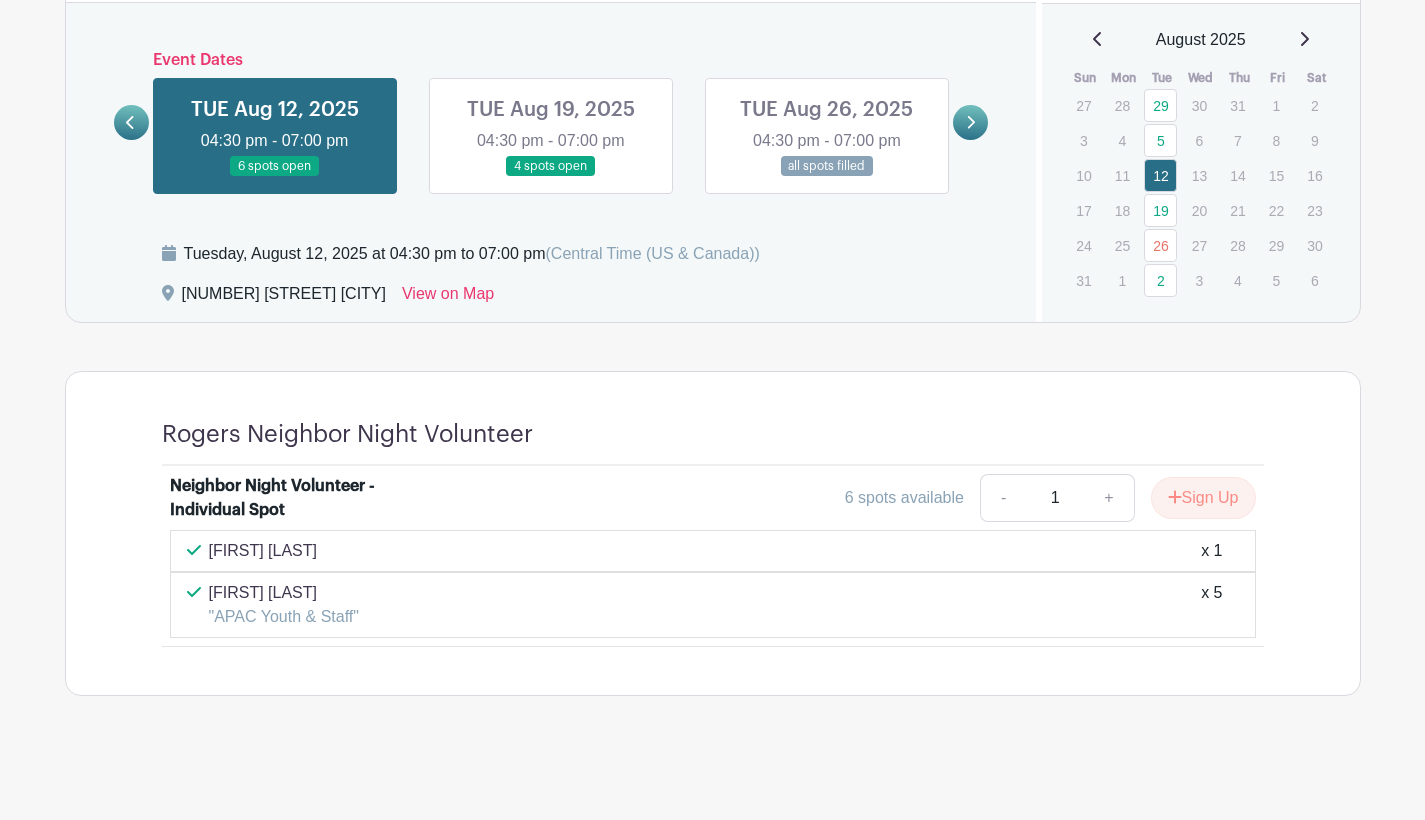 scroll, scrollTop: 931, scrollLeft: 0, axis: vertical 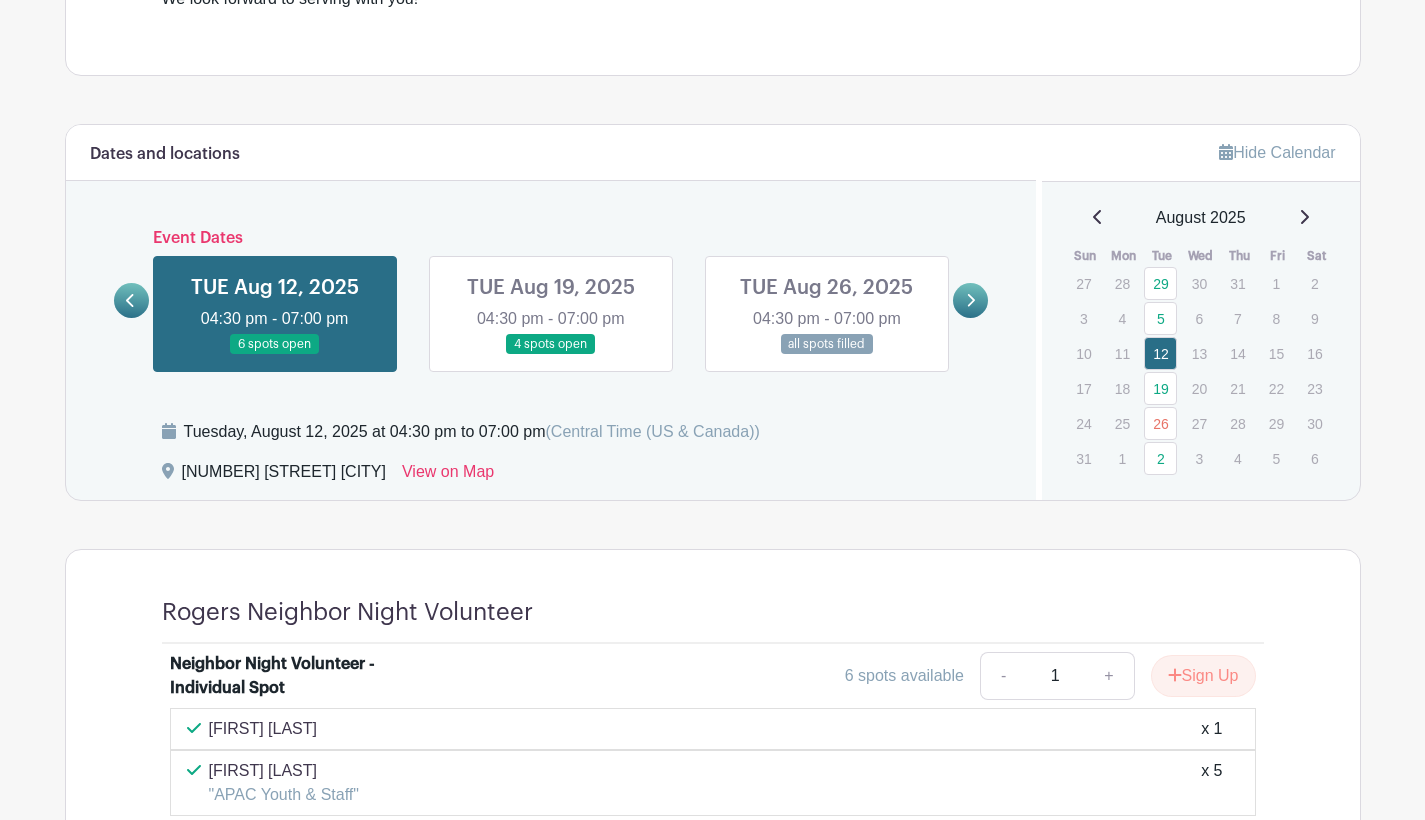 drag, startPoint x: 350, startPoint y: 161, endPoint x: 385, endPoint y: 159, distance: 35.057095 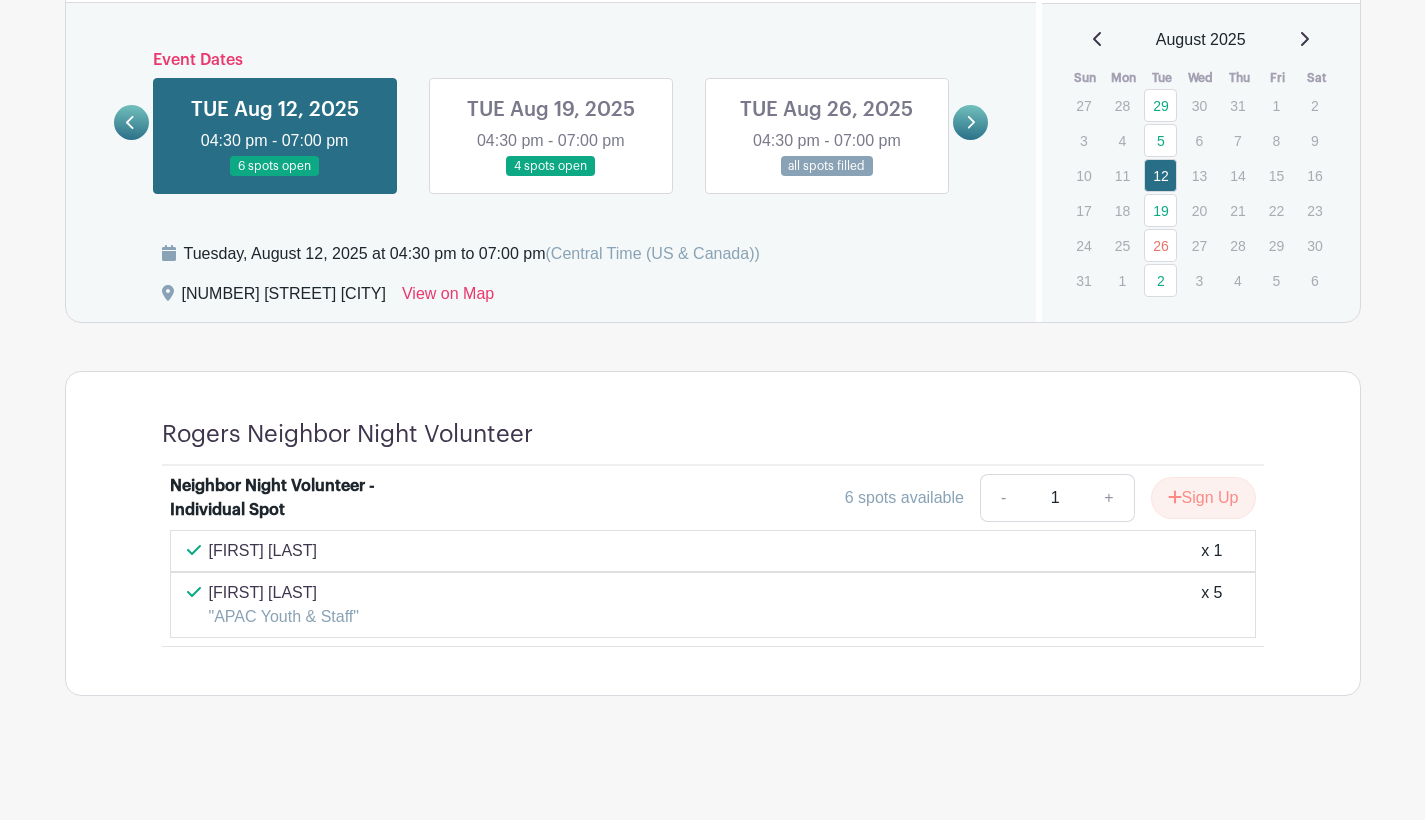 scroll, scrollTop: 0, scrollLeft: 0, axis: both 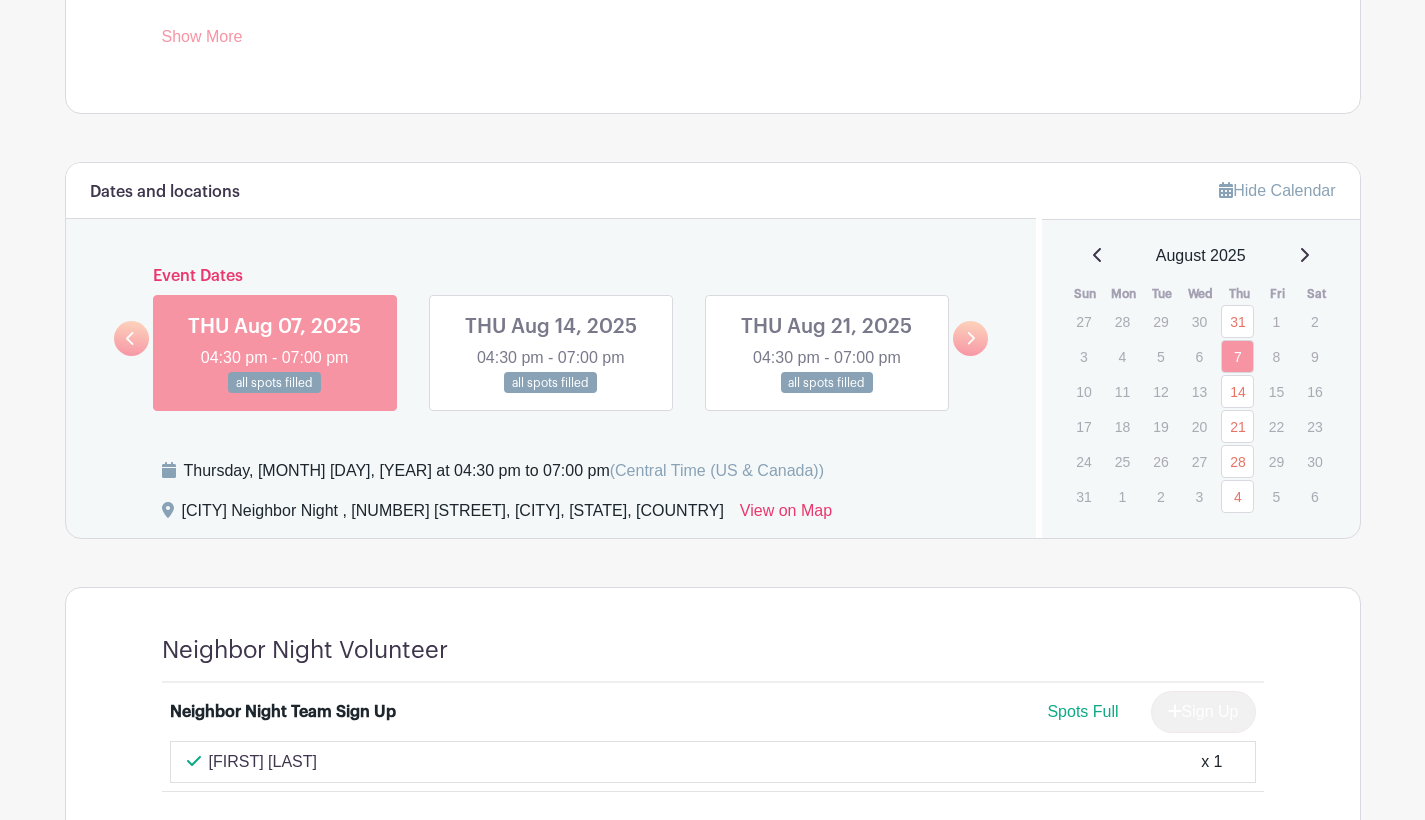click at bounding box center [970, 338] 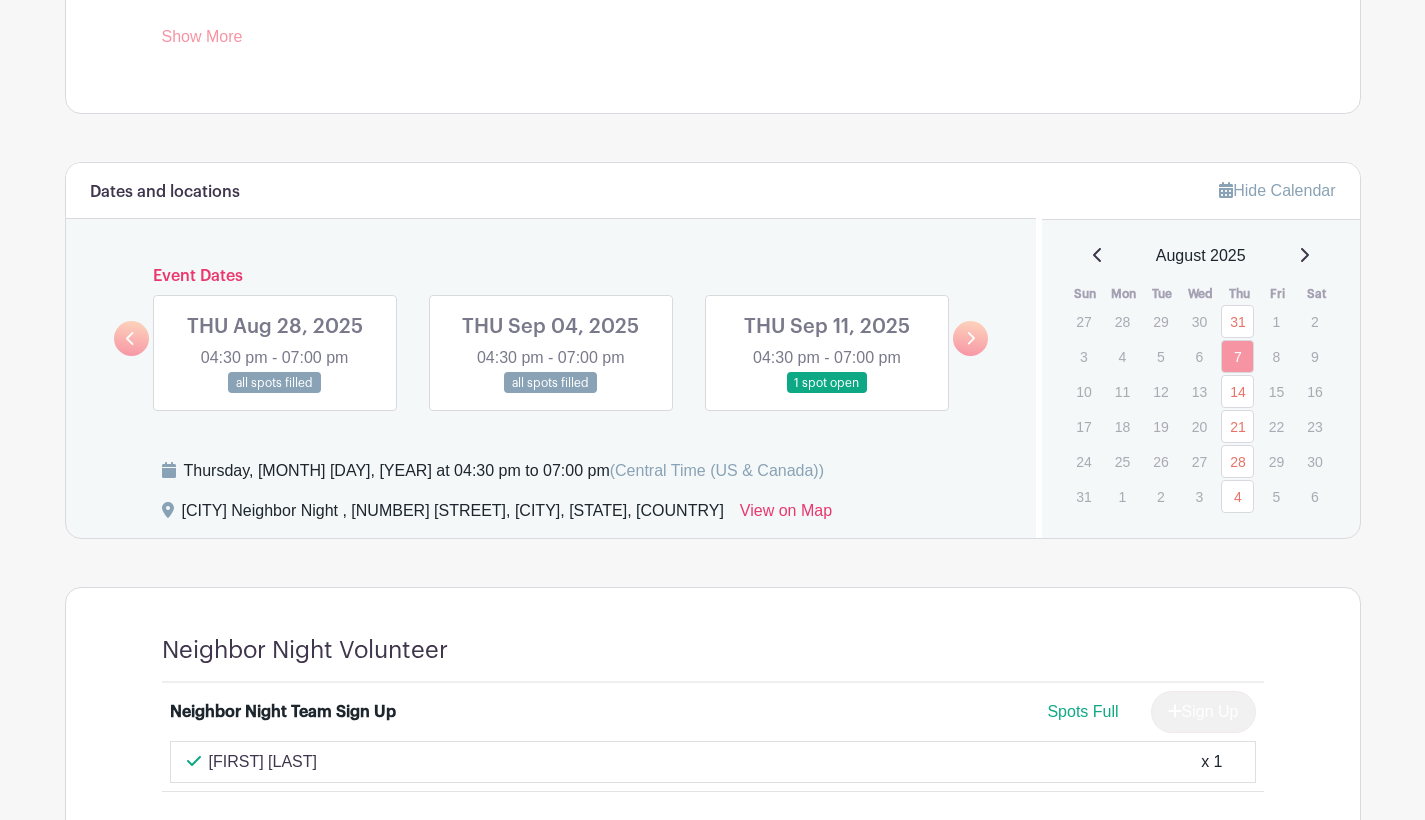 click at bounding box center [970, 338] 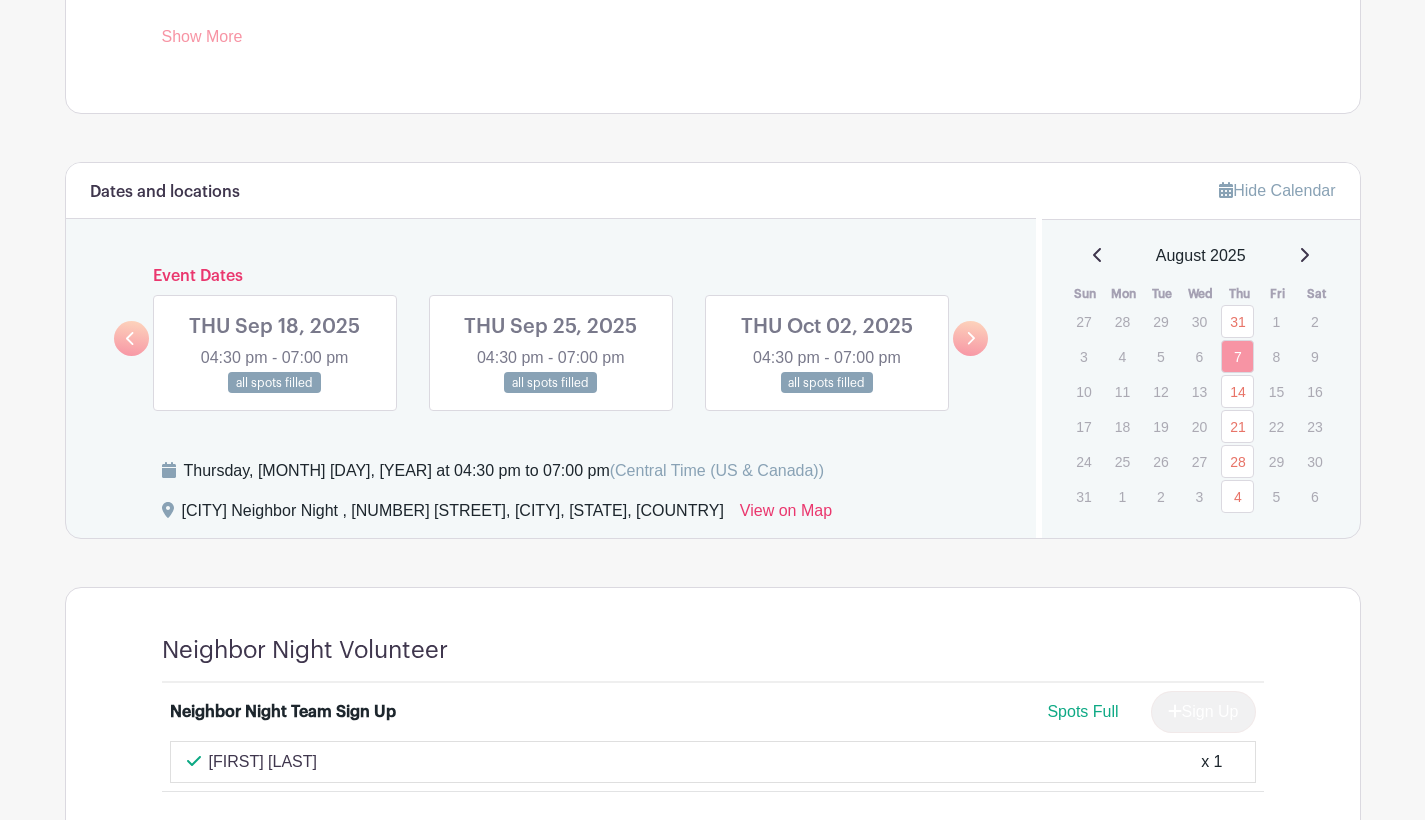 click at bounding box center (970, 338) 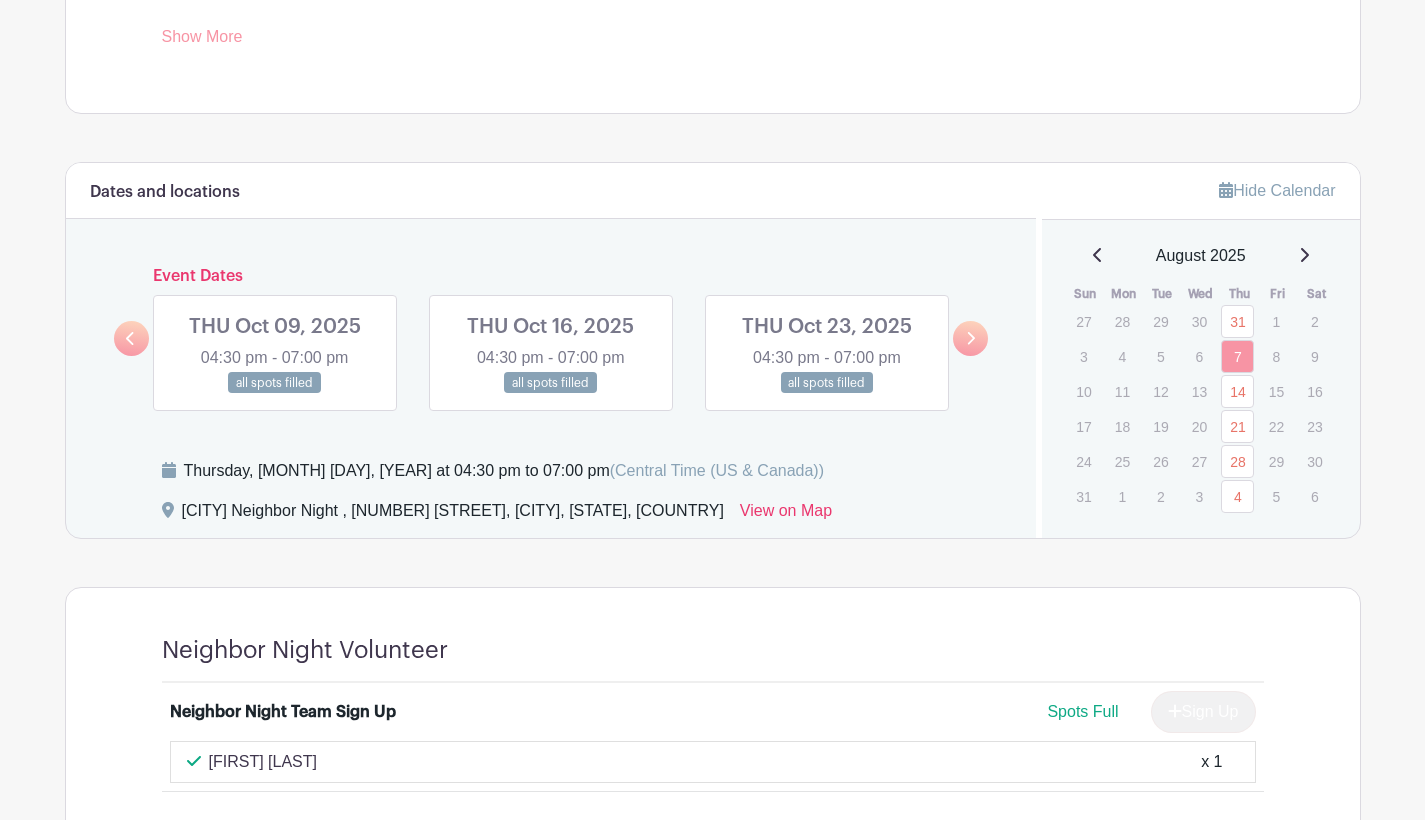 click at bounding box center [970, 338] 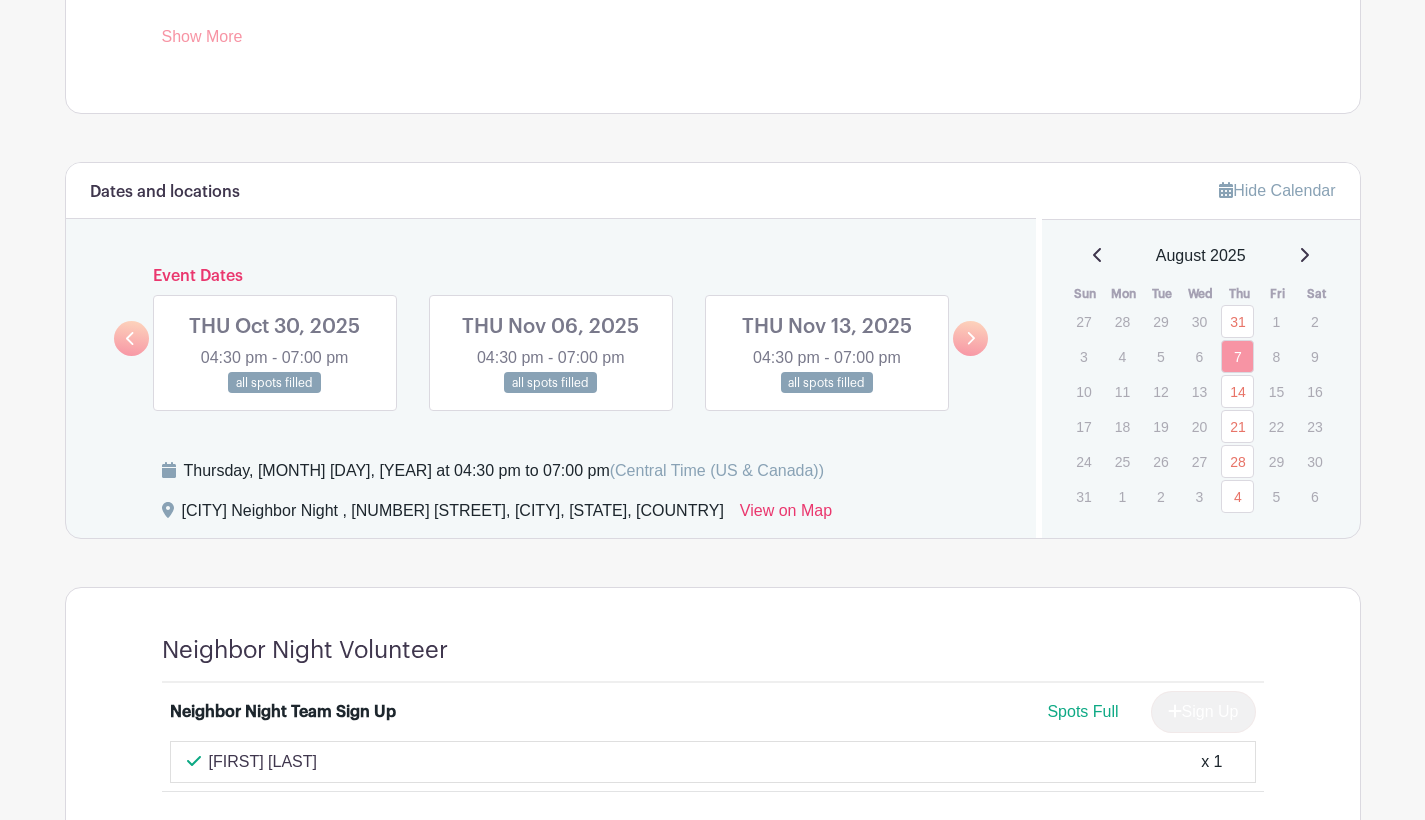click at bounding box center [970, 338] 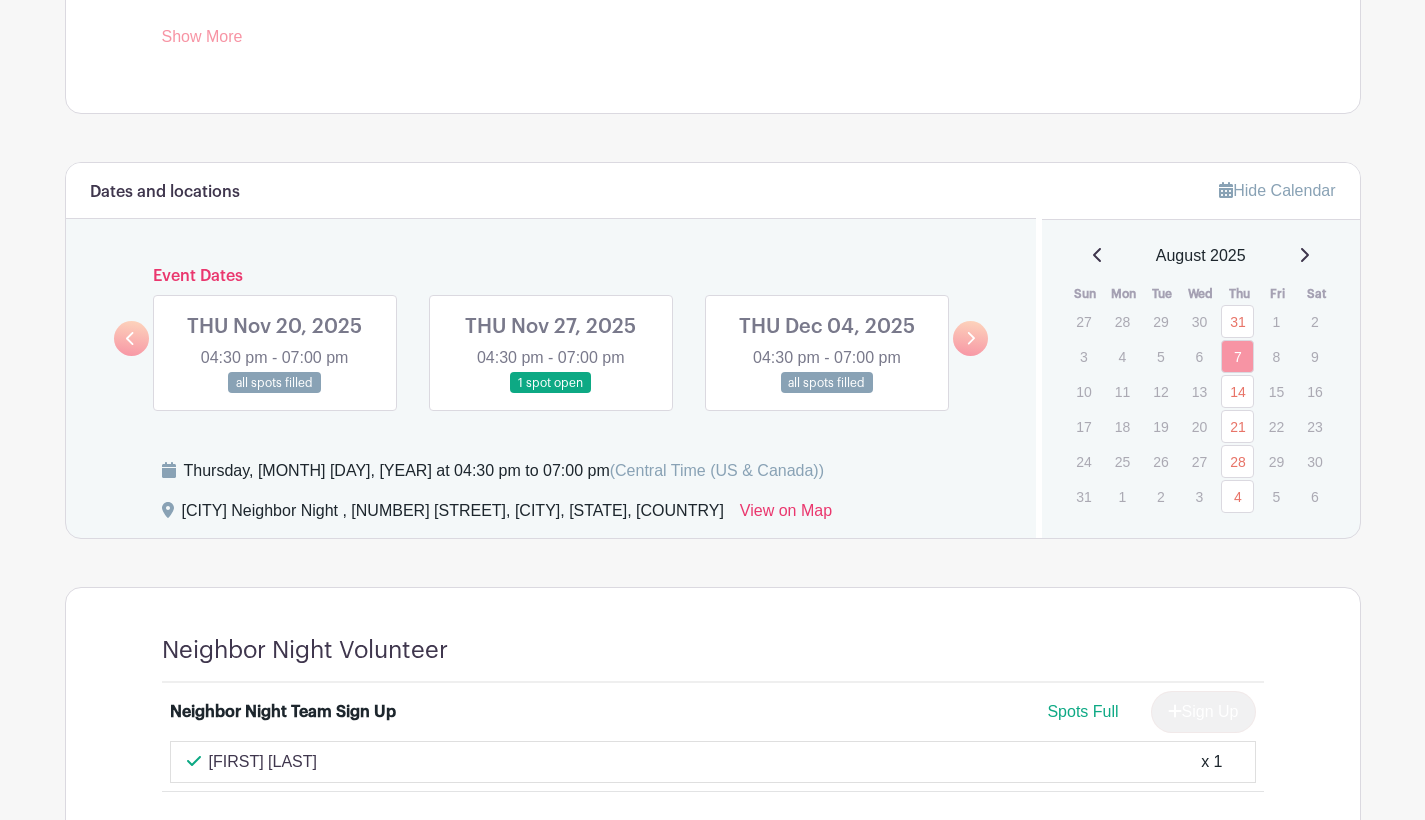 click at bounding box center [131, 338] 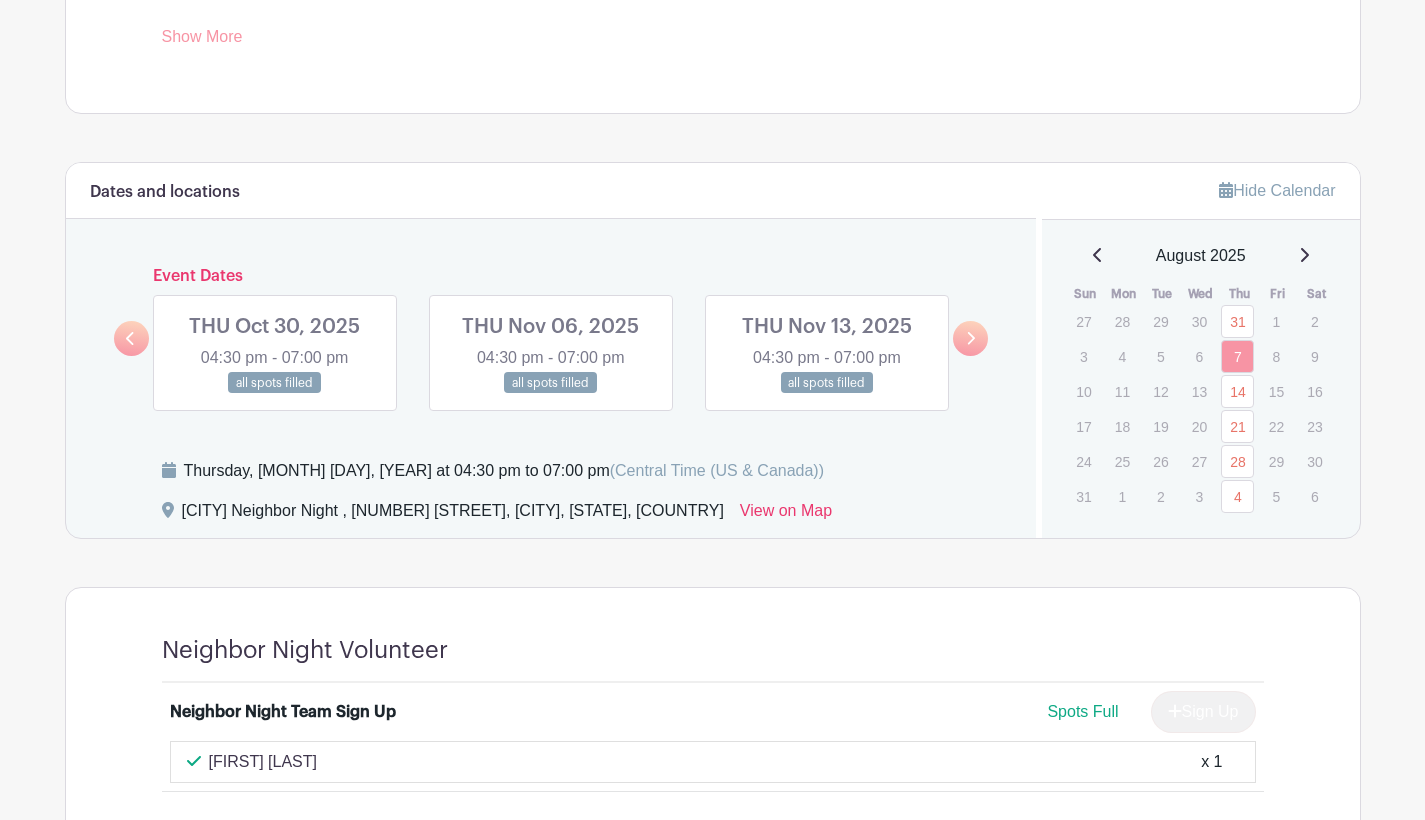 click at bounding box center (131, 338) 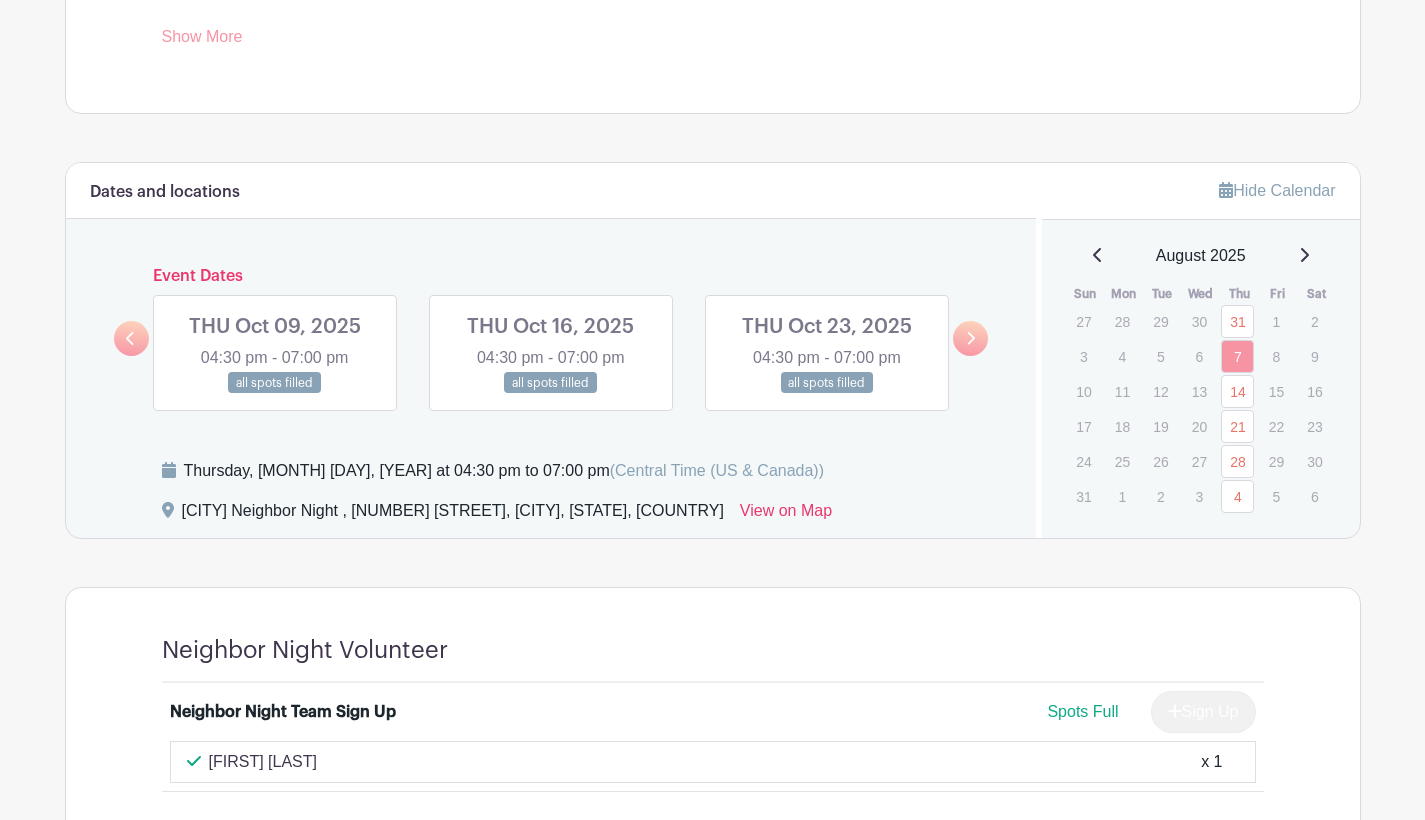 click at bounding box center (131, 338) 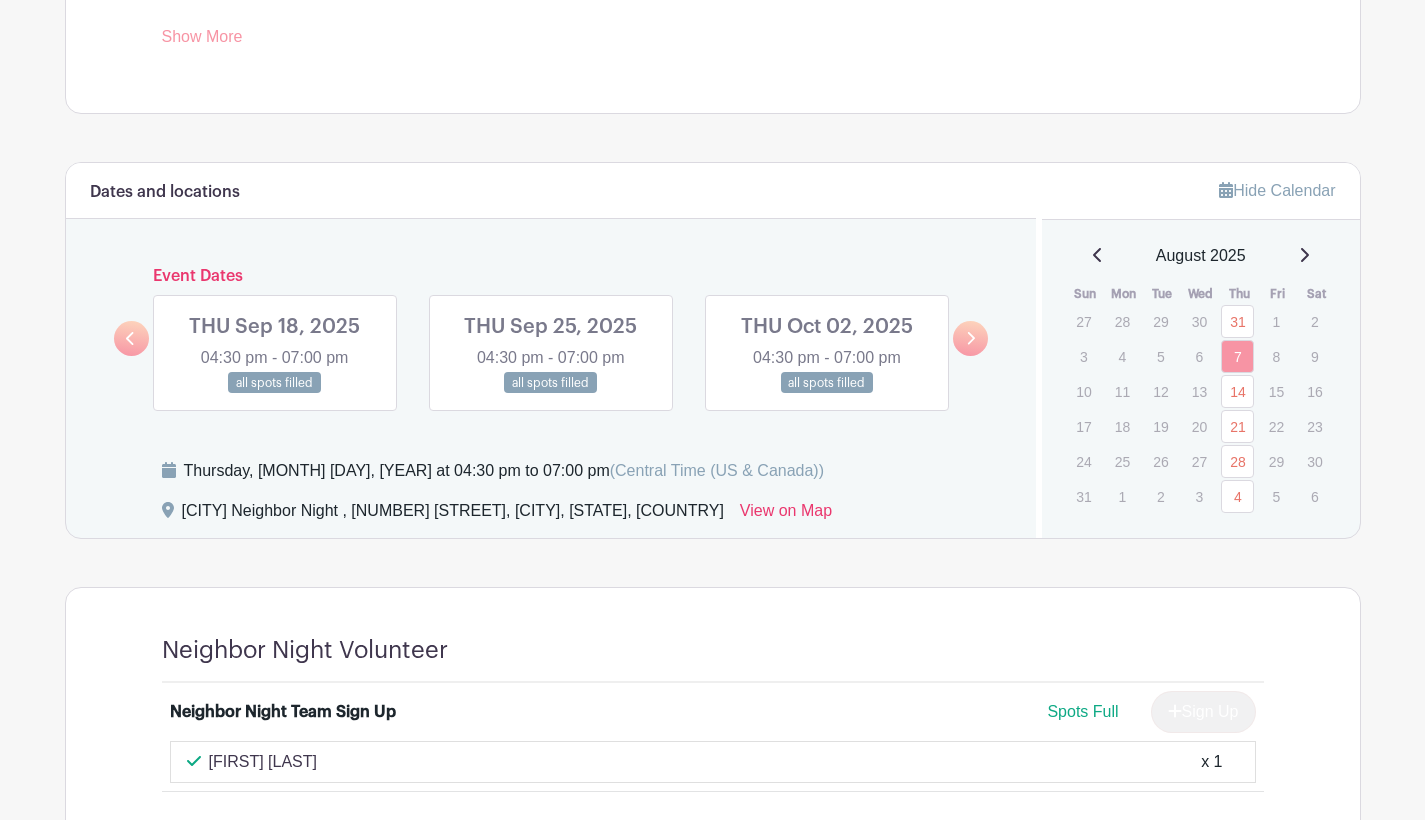 click at bounding box center (131, 338) 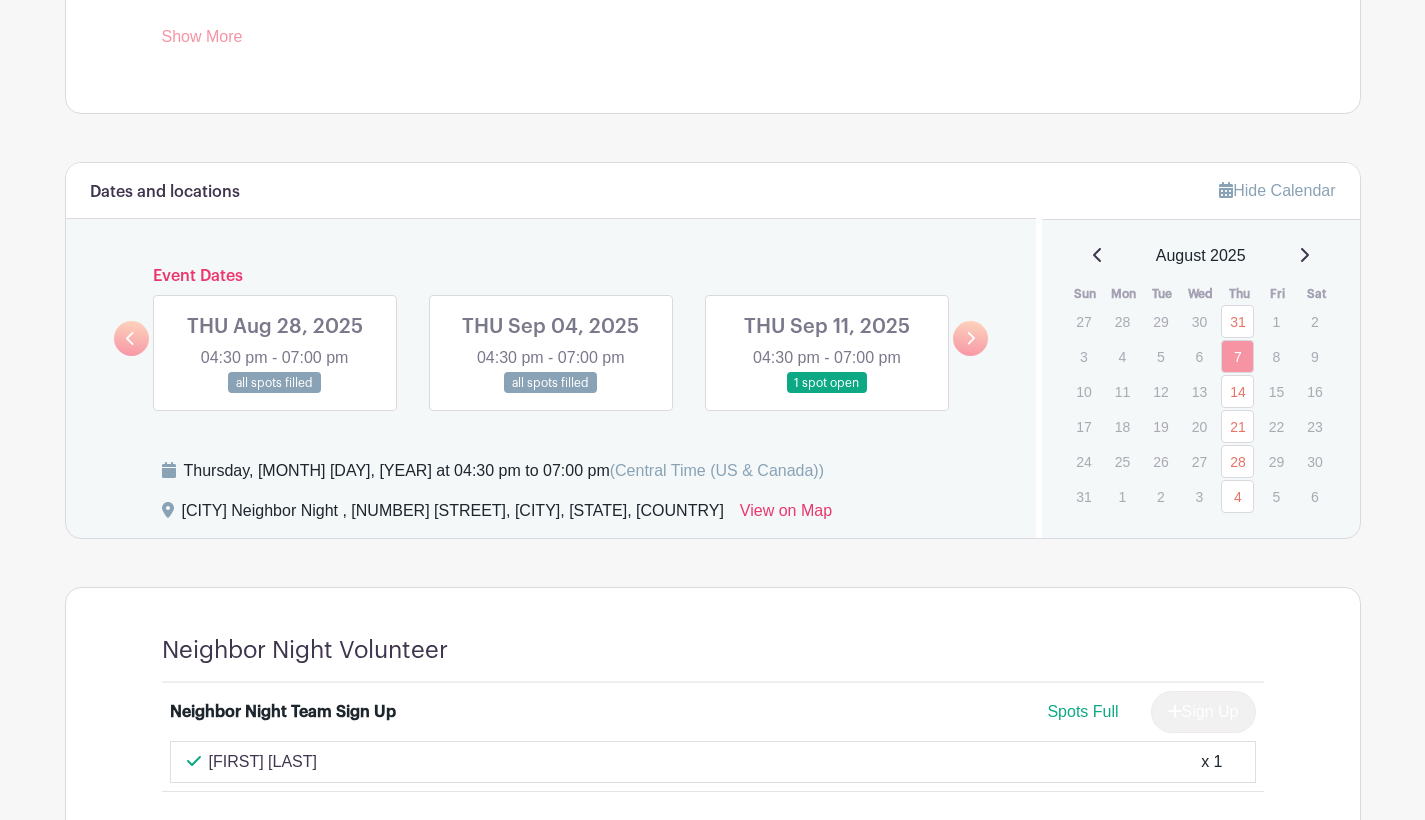 click at bounding box center [131, 338] 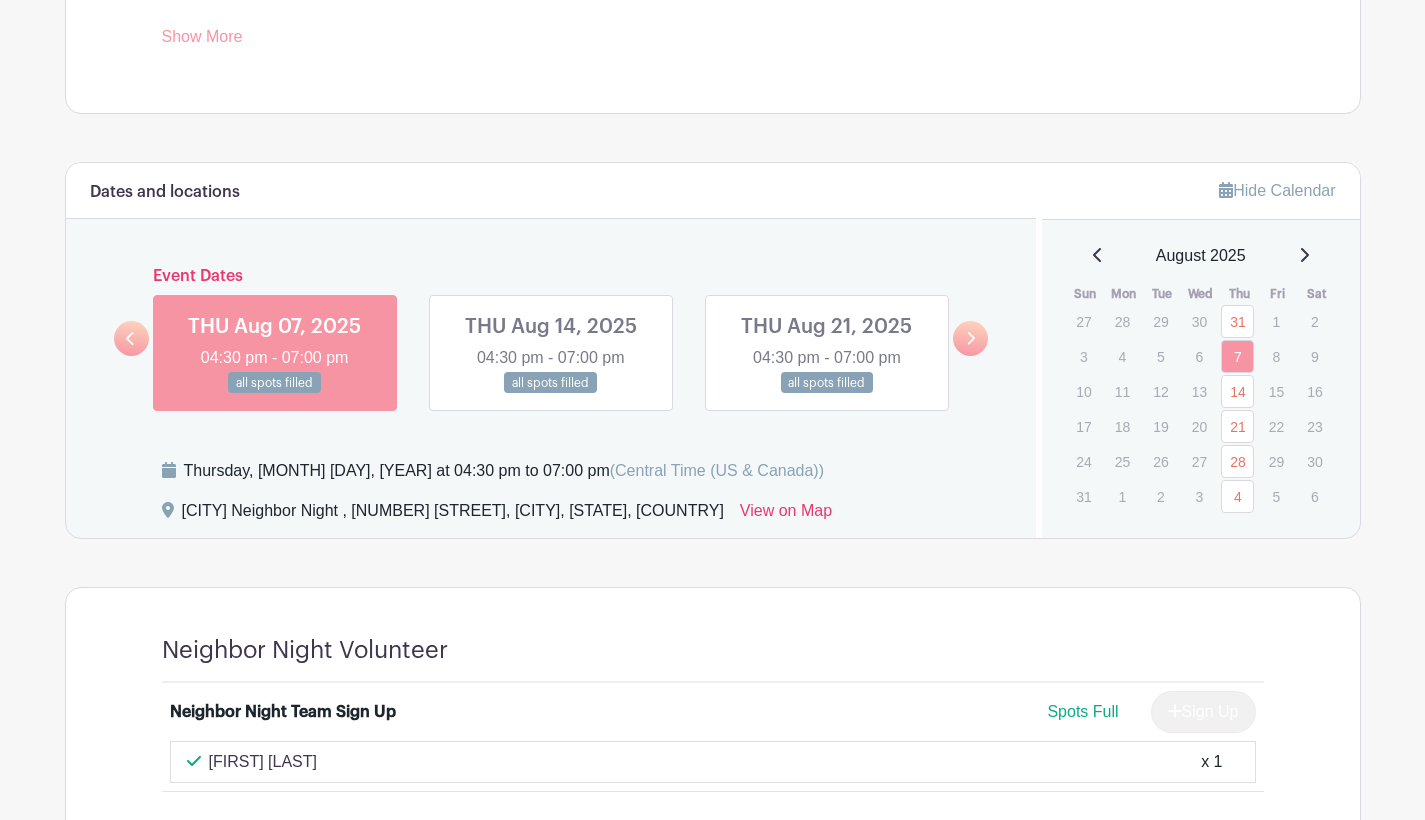 click at bounding box center [970, 338] 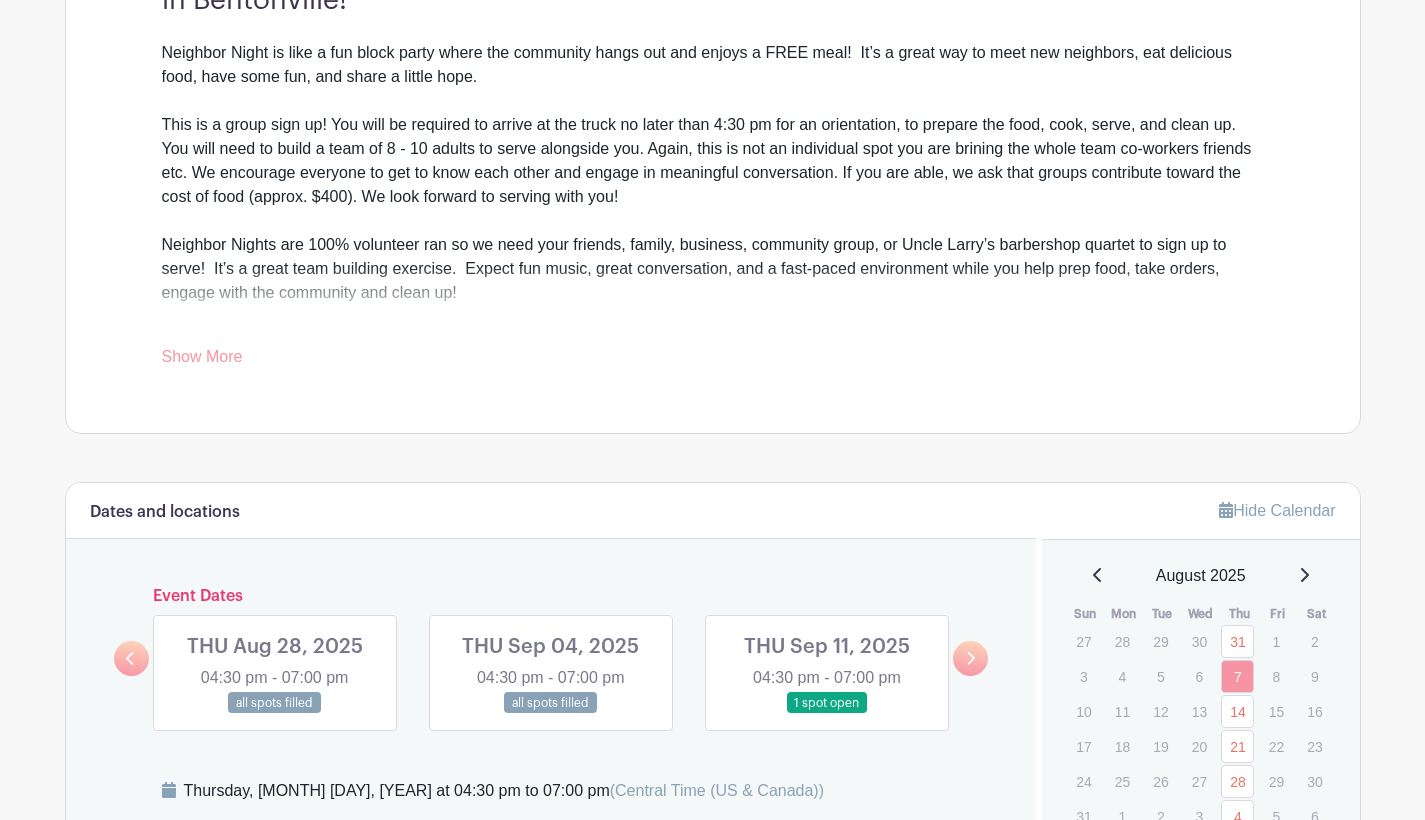 scroll, scrollTop: 841, scrollLeft: 0, axis: vertical 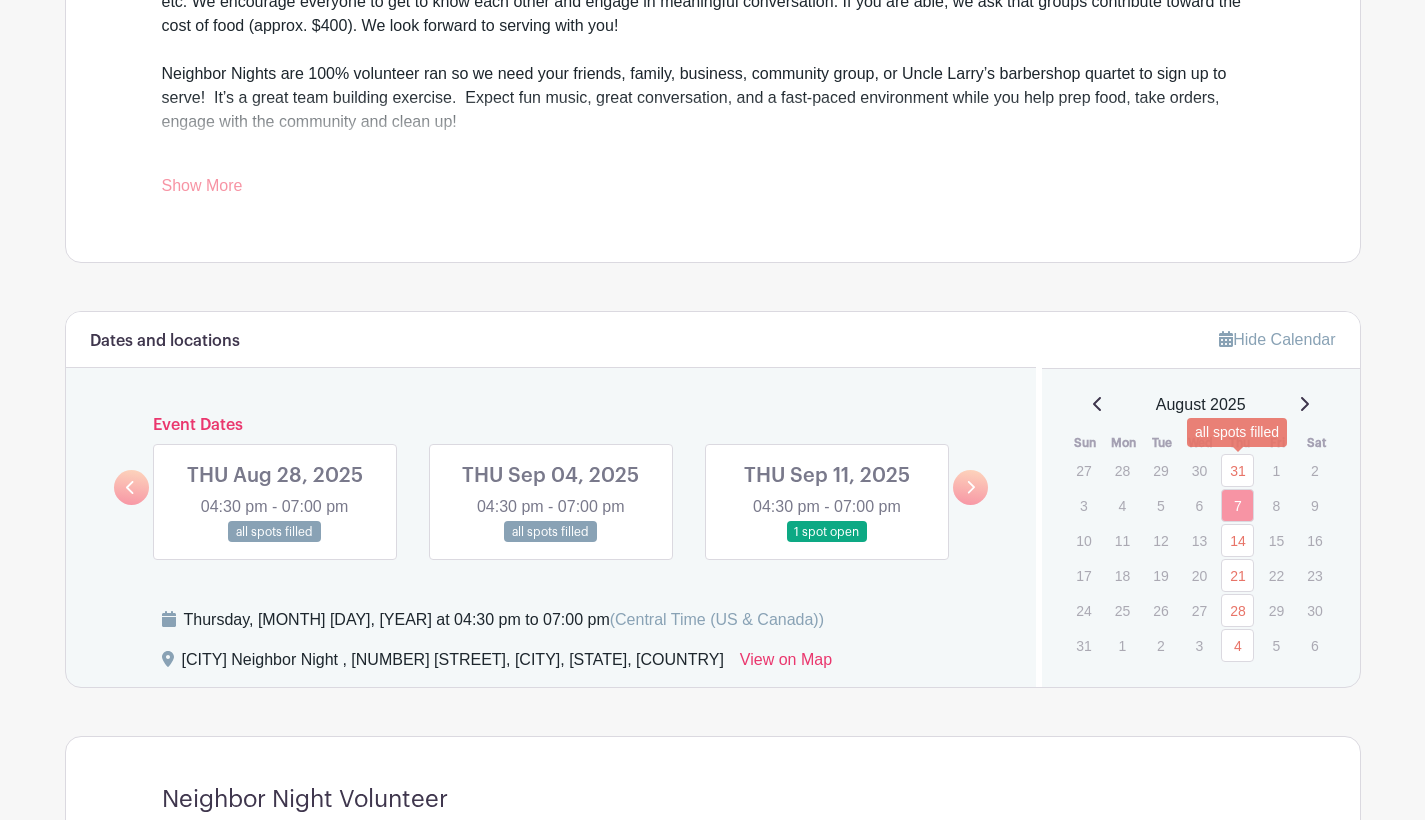 click on "31" at bounding box center [1237, 470] 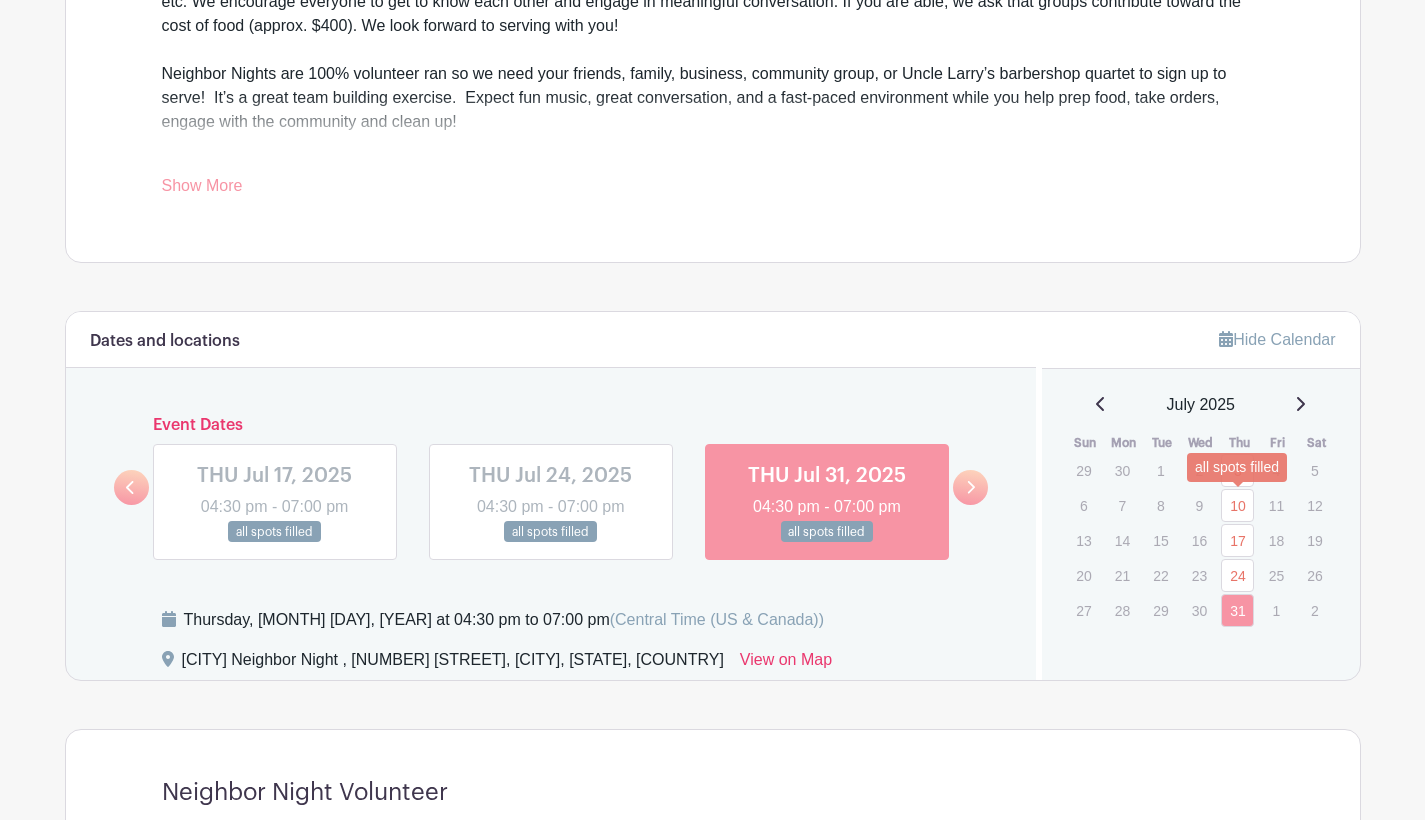 click on "10" at bounding box center [1237, 505] 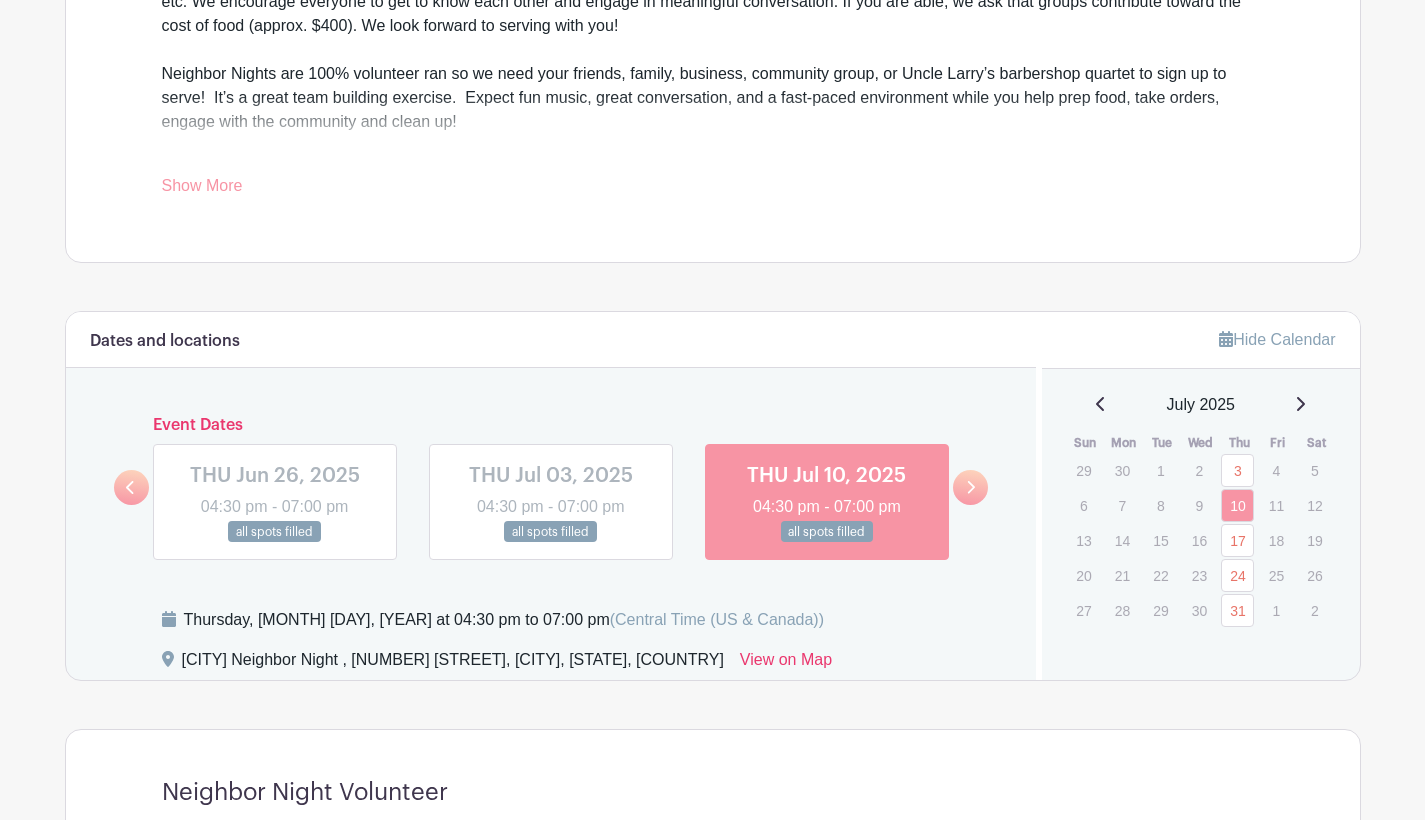 click at bounding box center (970, 487) 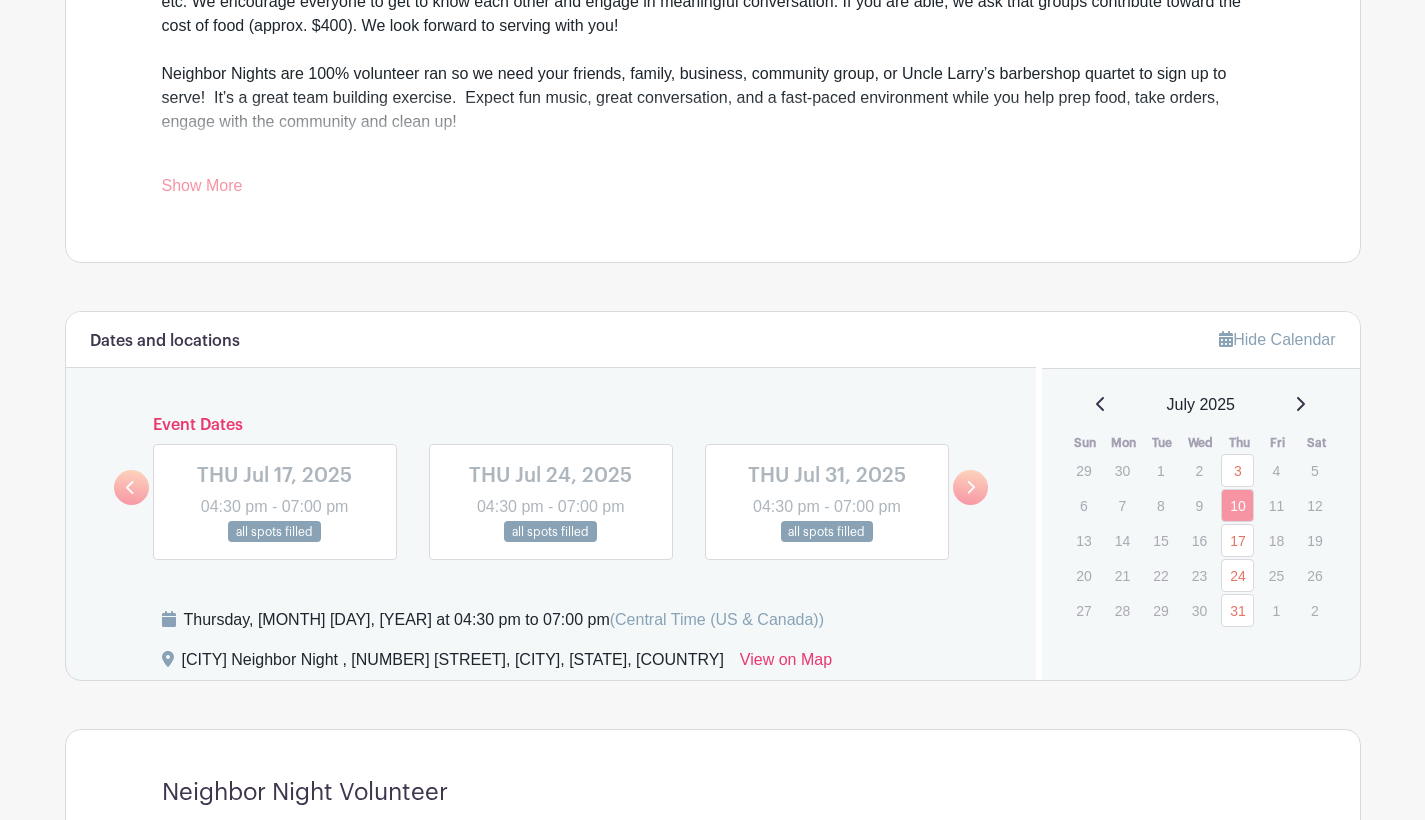 click at bounding box center [970, 487] 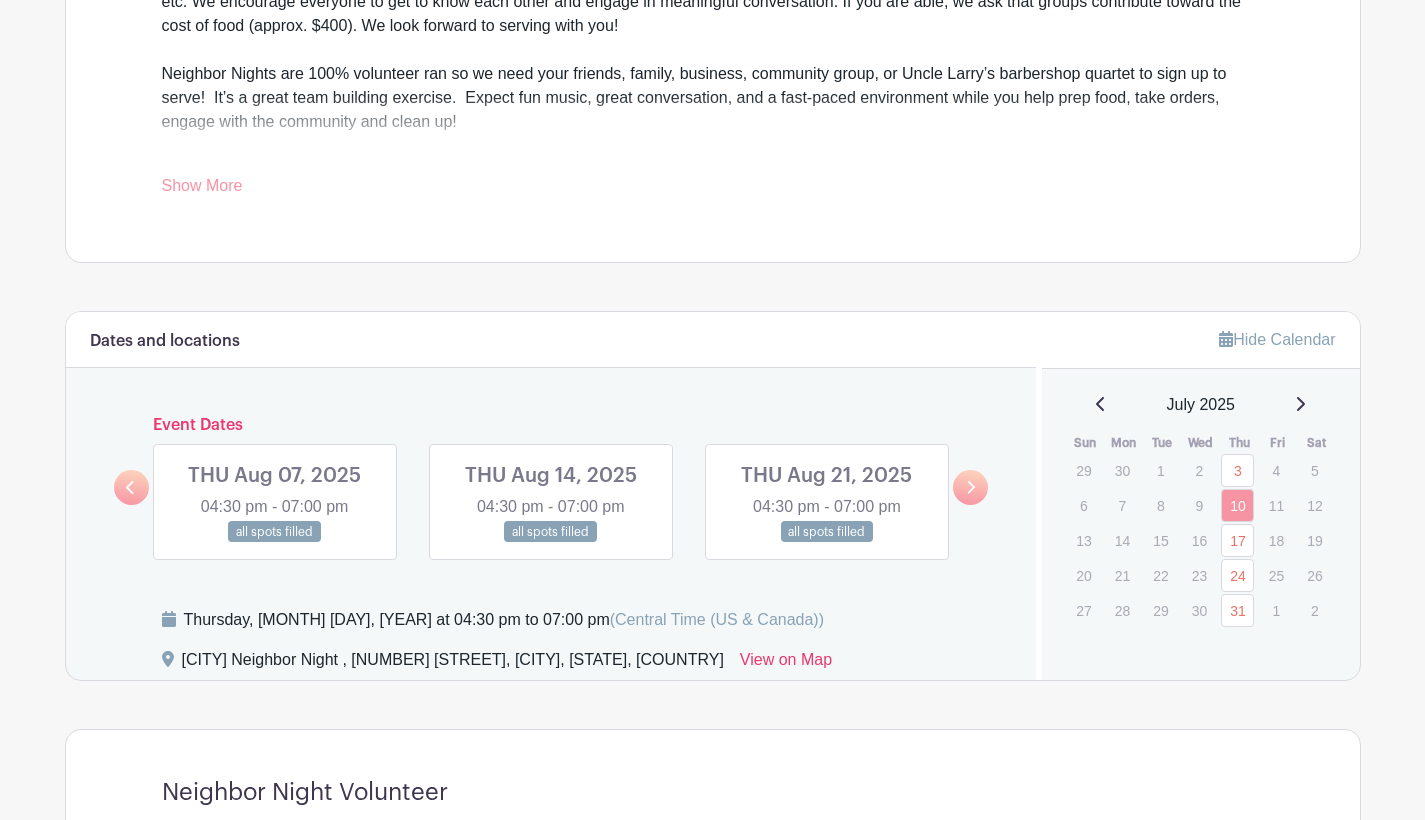 click at bounding box center (970, 487) 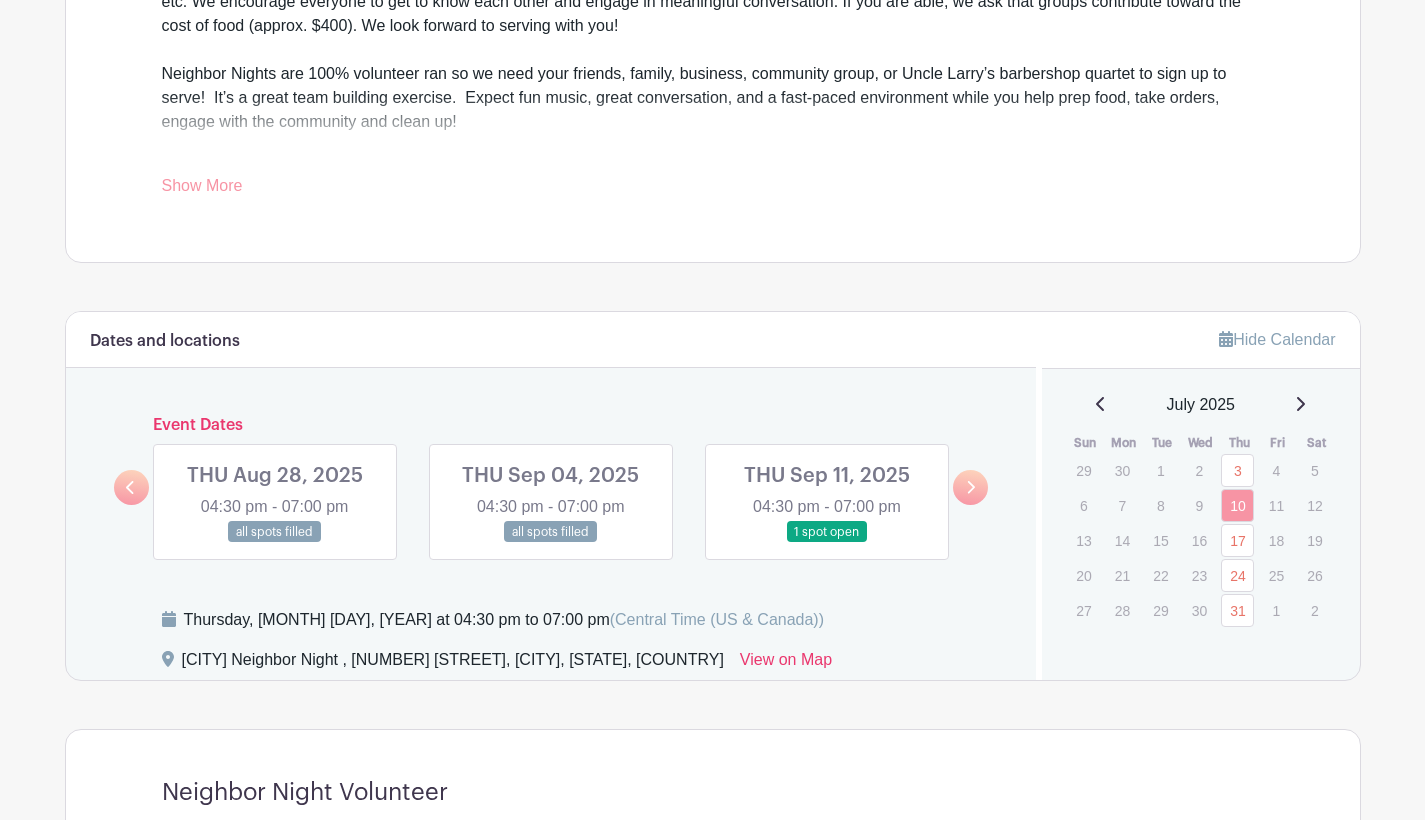 click at bounding box center (970, 487) 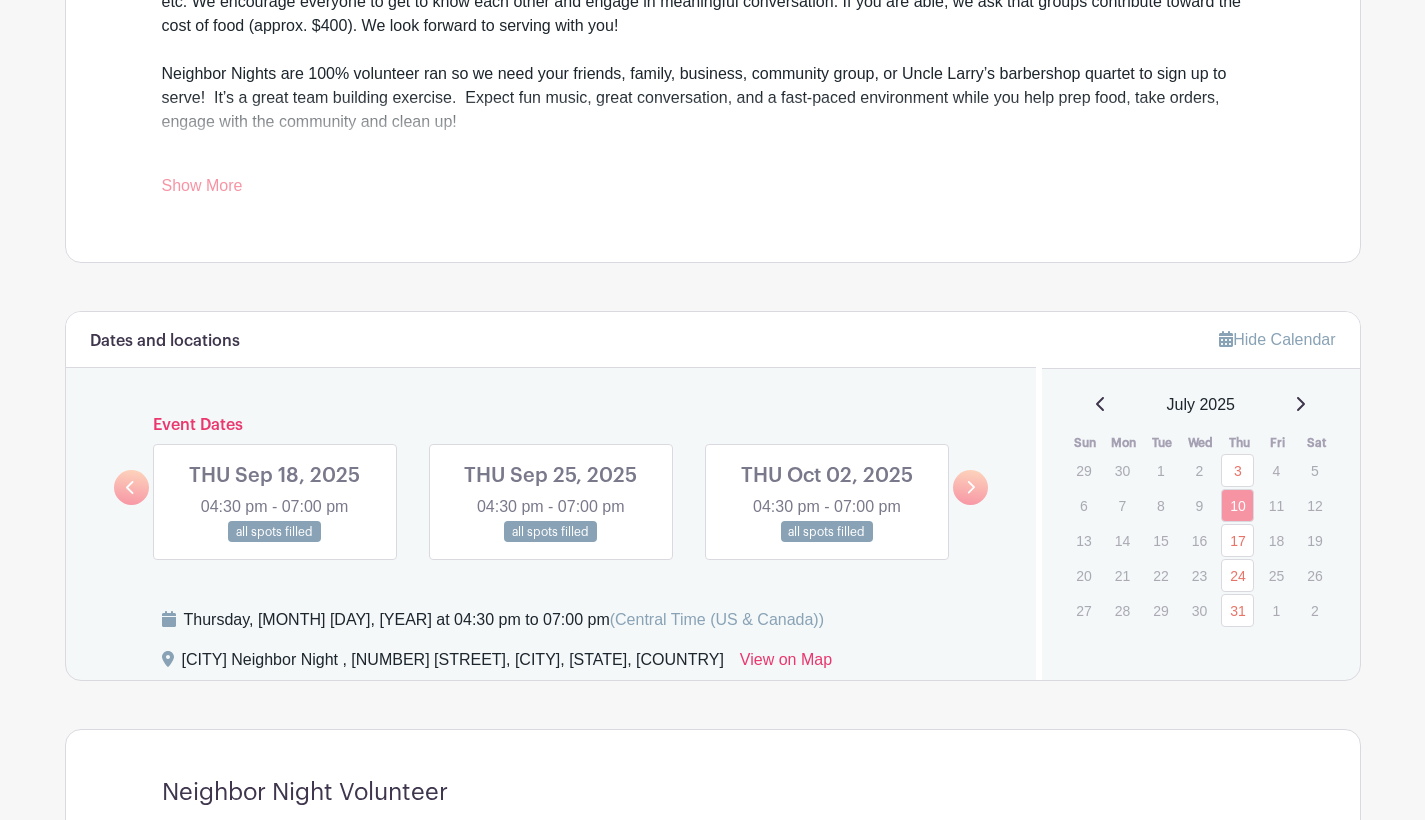 click 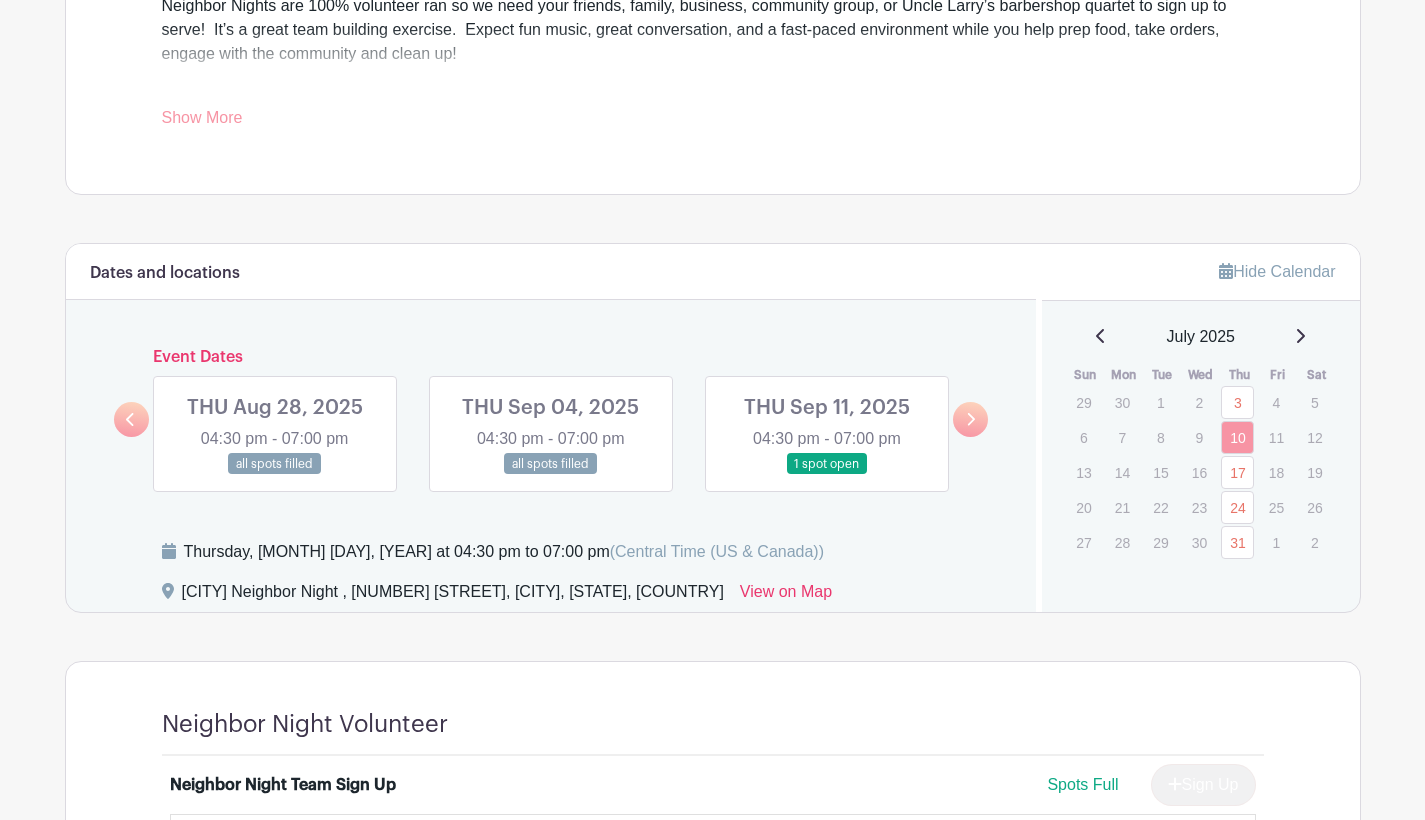 scroll, scrollTop: 905, scrollLeft: 0, axis: vertical 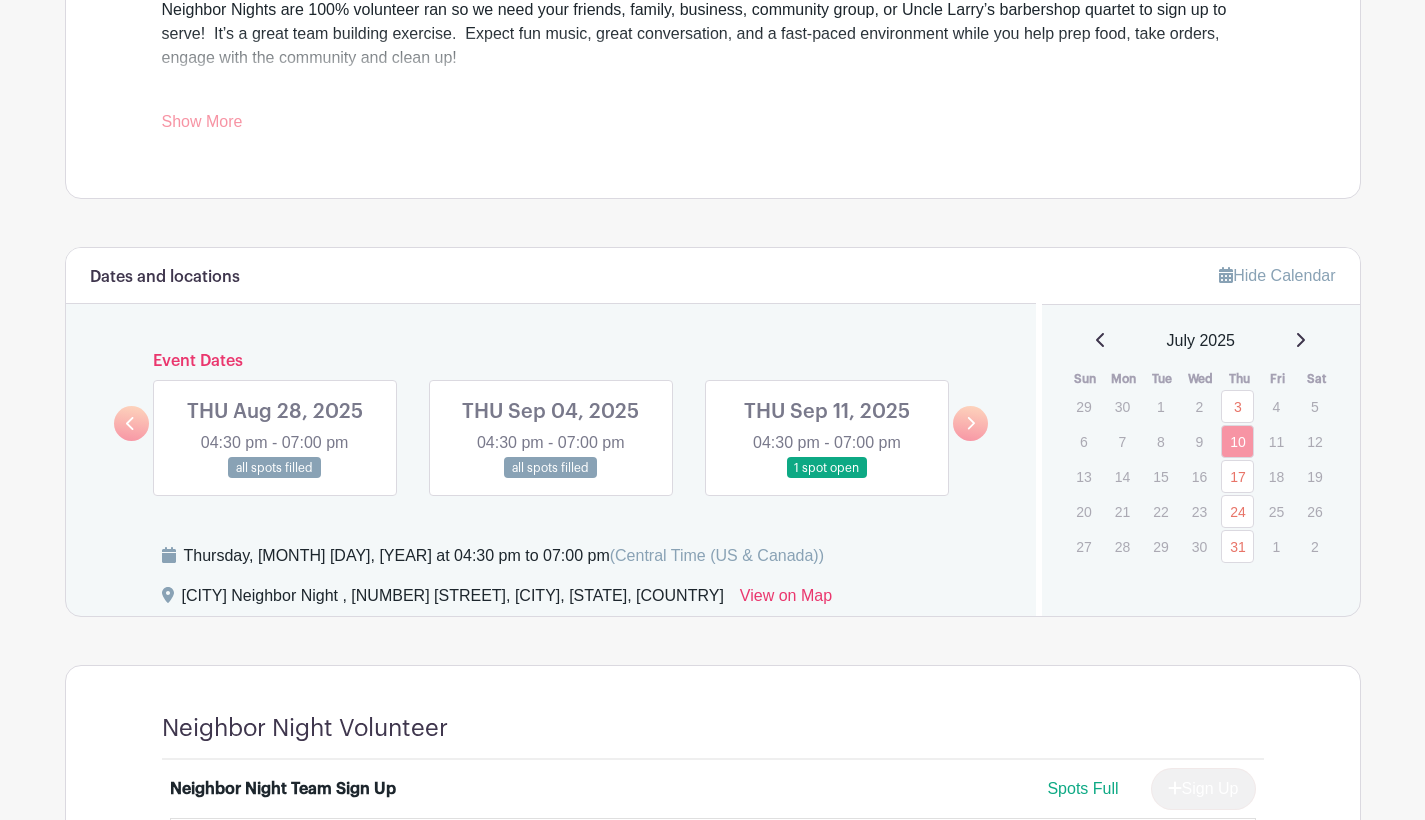 click at bounding box center (827, 479) 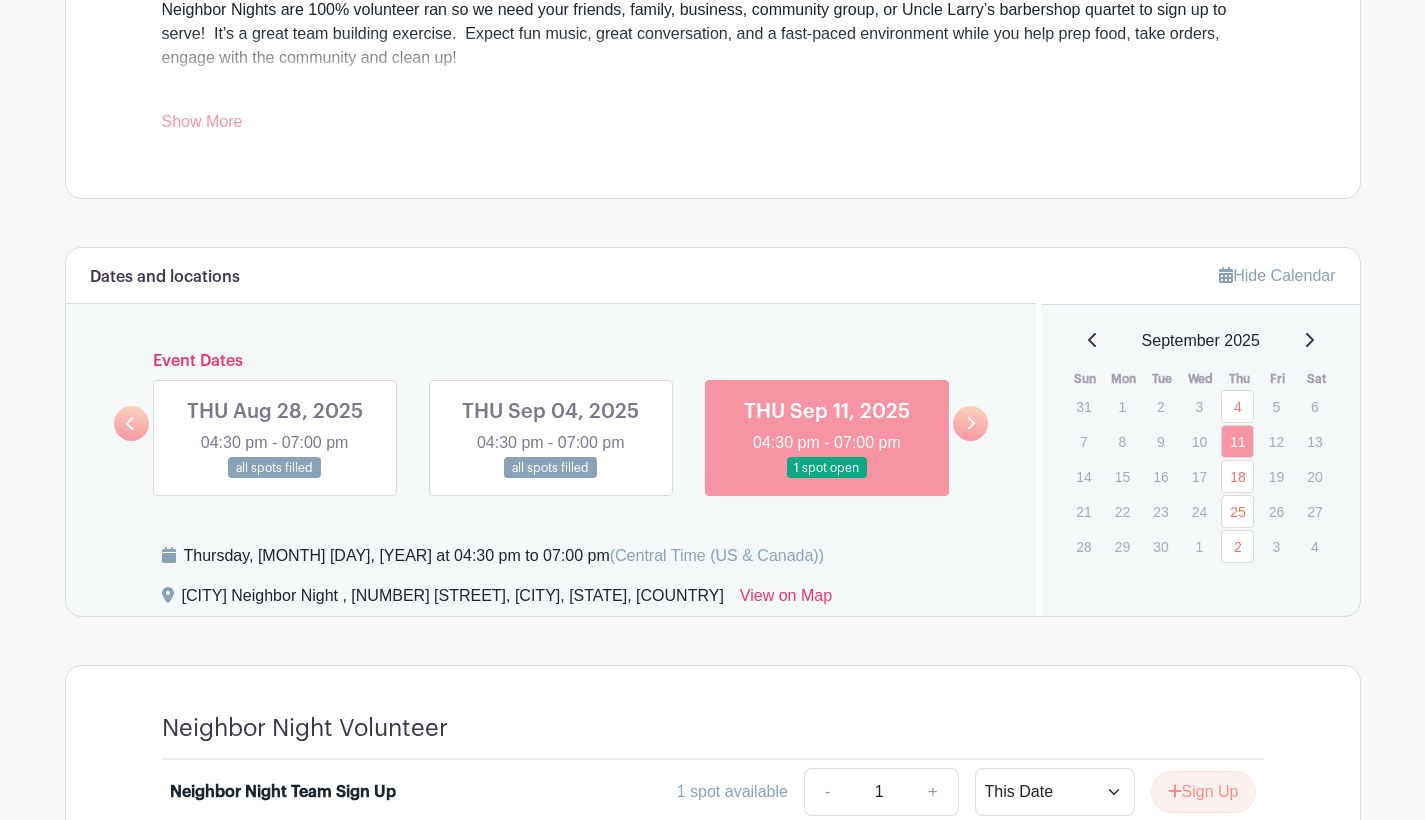 click at bounding box center (827, 479) 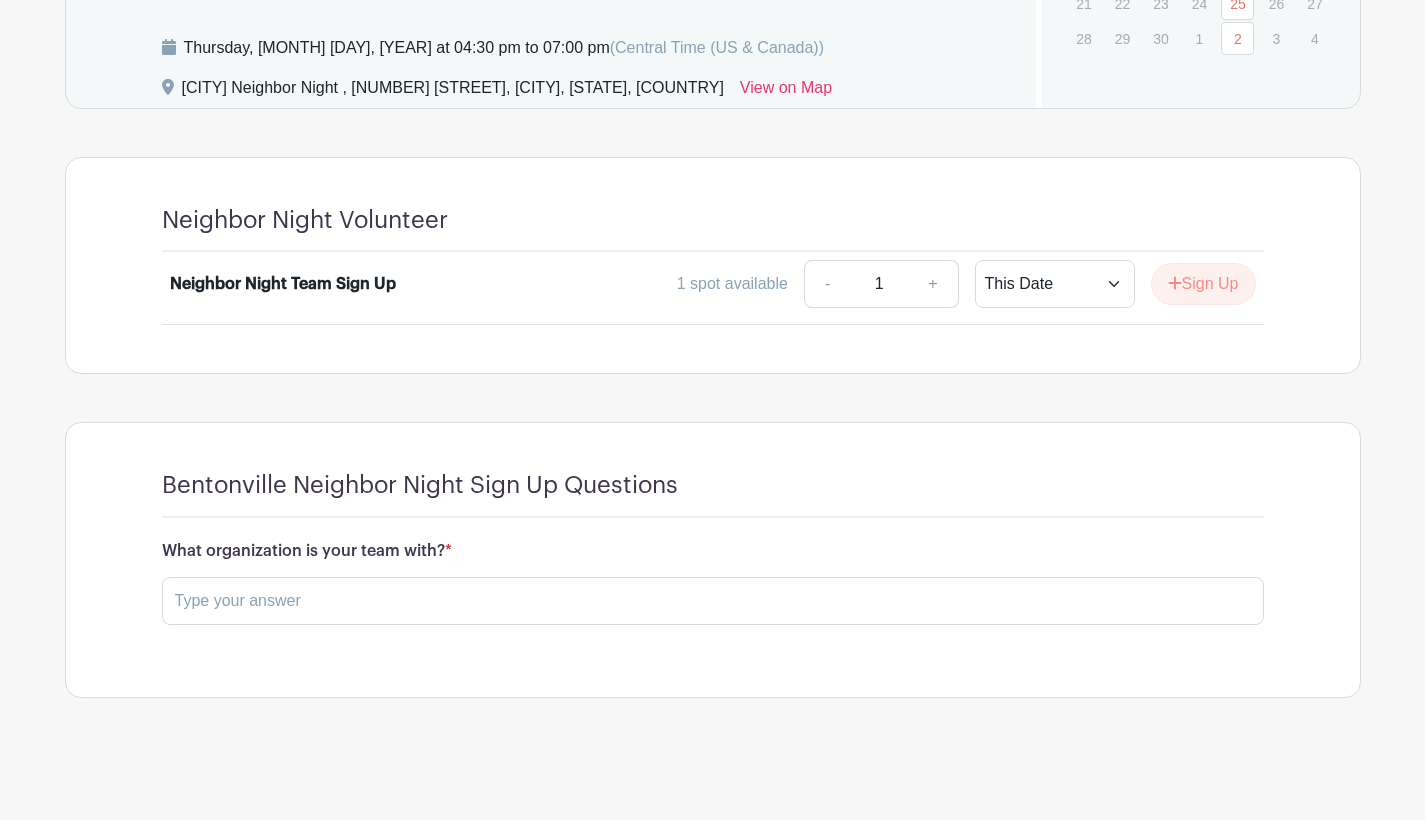 scroll, scrollTop: 773, scrollLeft: 0, axis: vertical 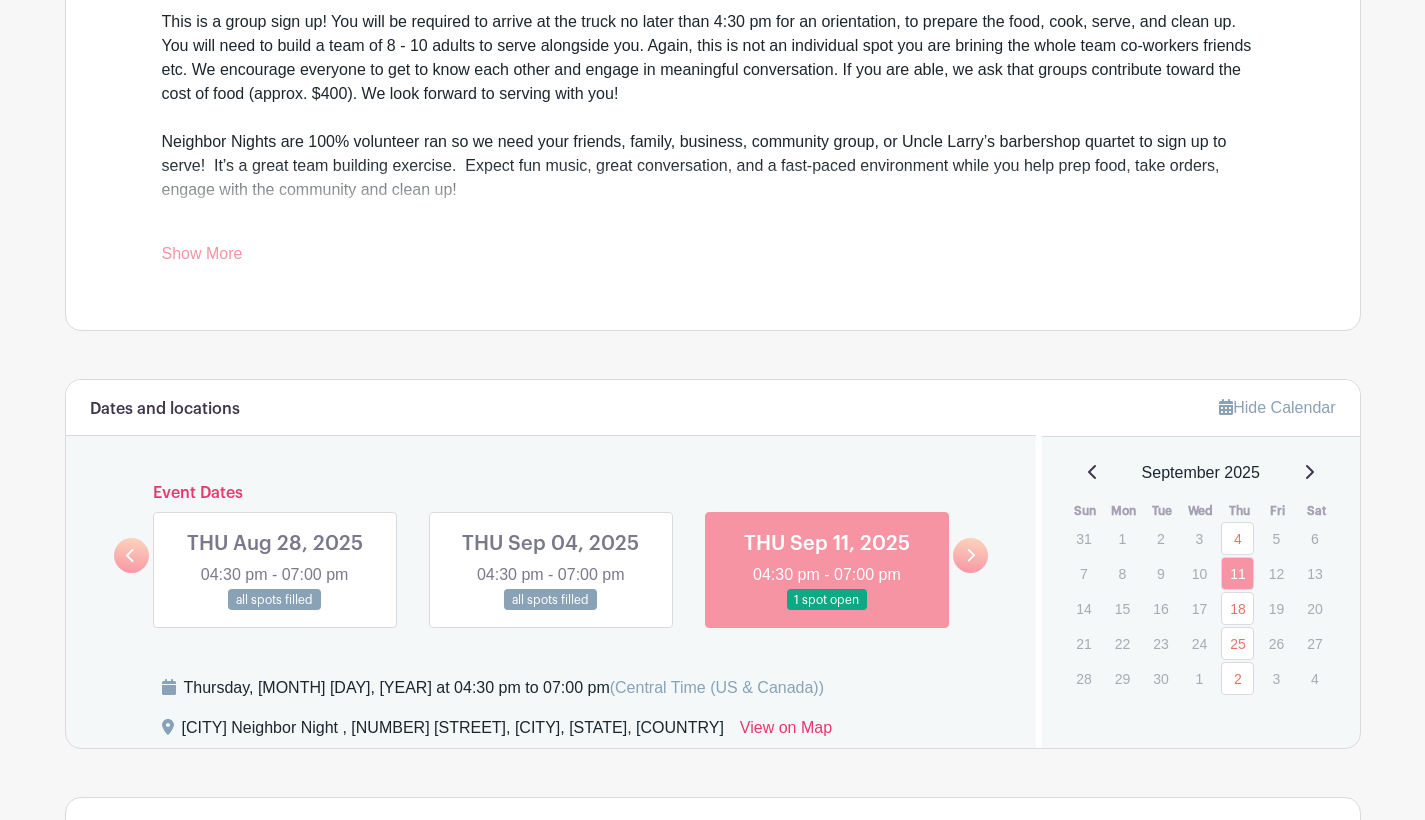 click at bounding box center (827, 611) 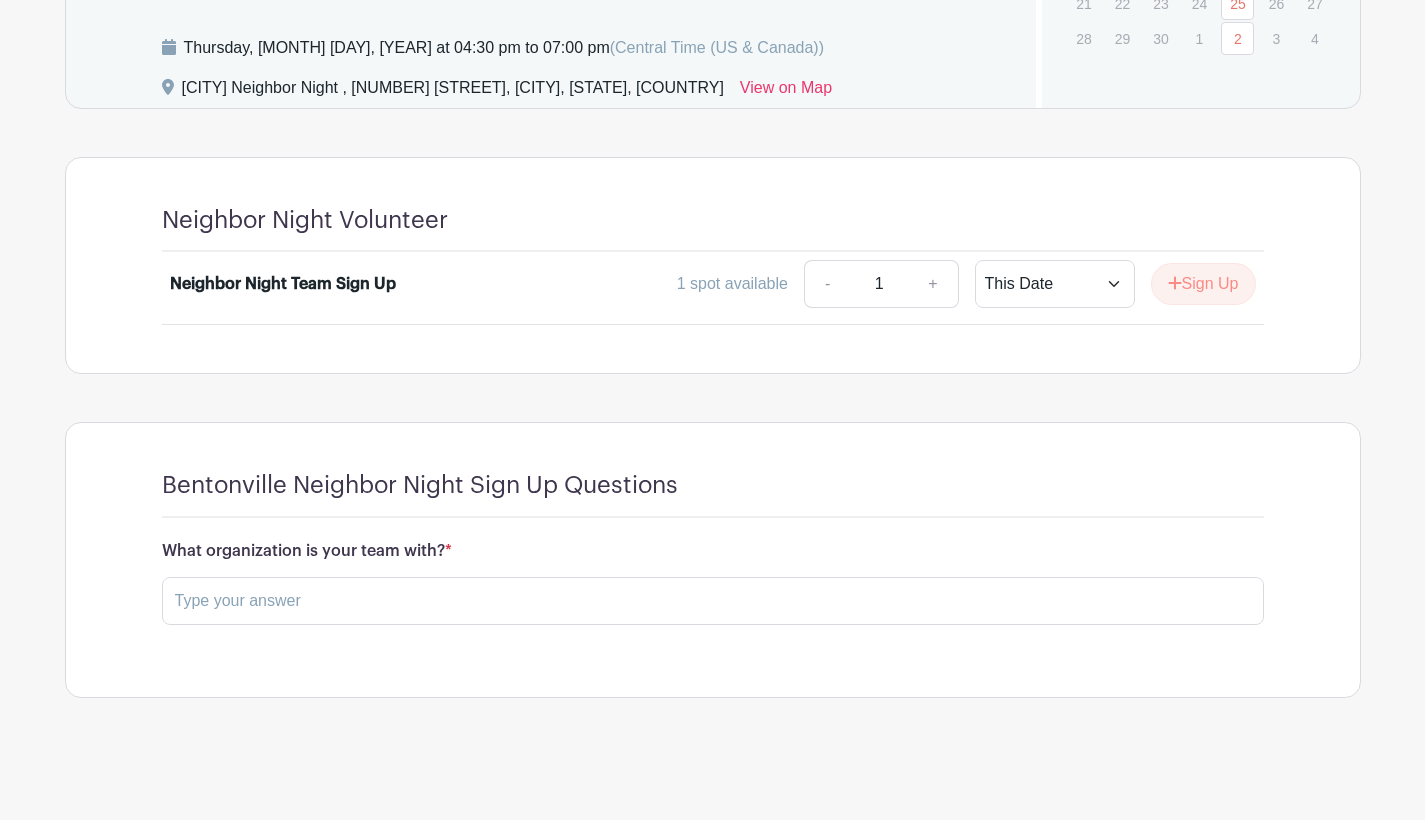 scroll, scrollTop: 1020, scrollLeft: 0, axis: vertical 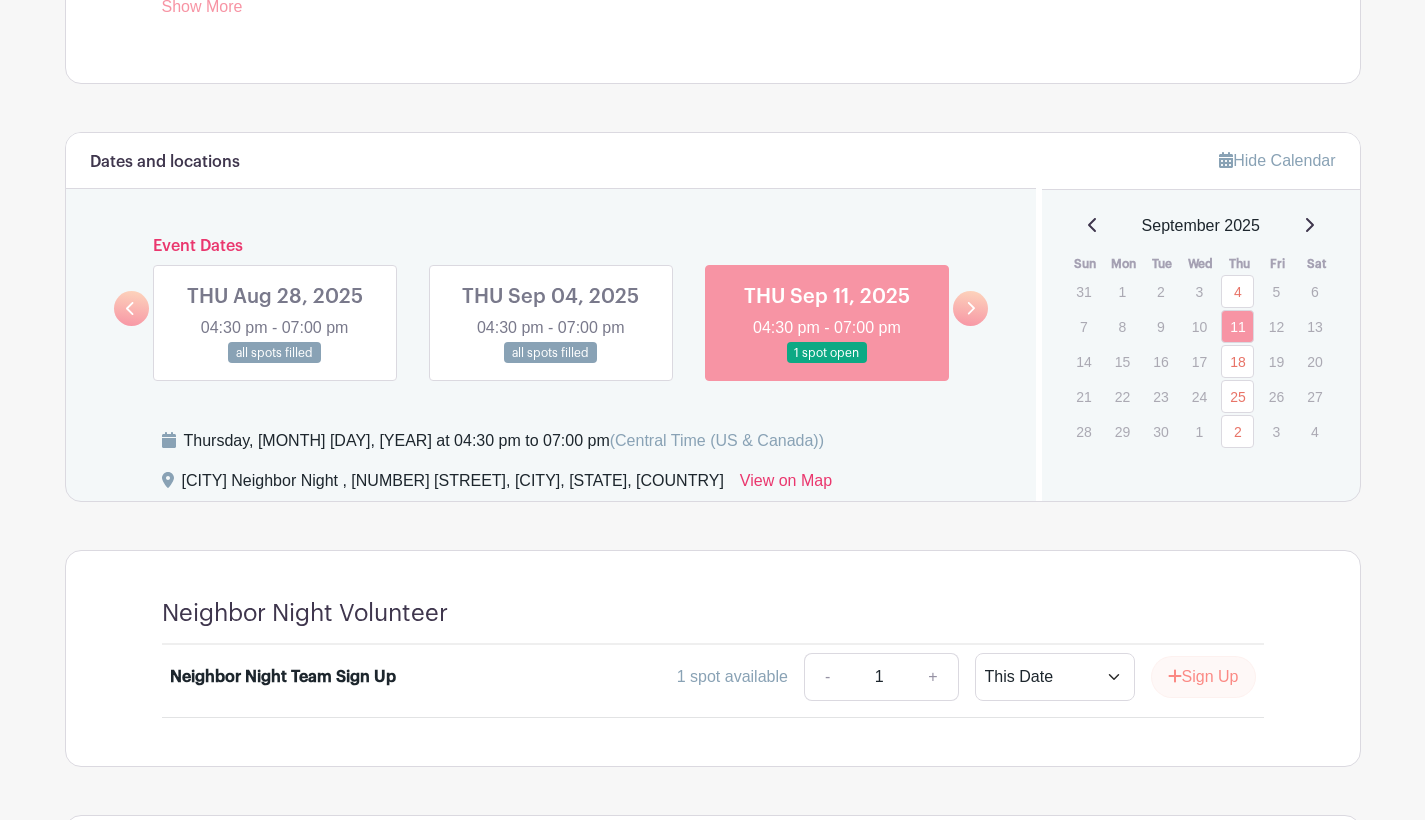 click on "Sign Up" at bounding box center (1203, 677) 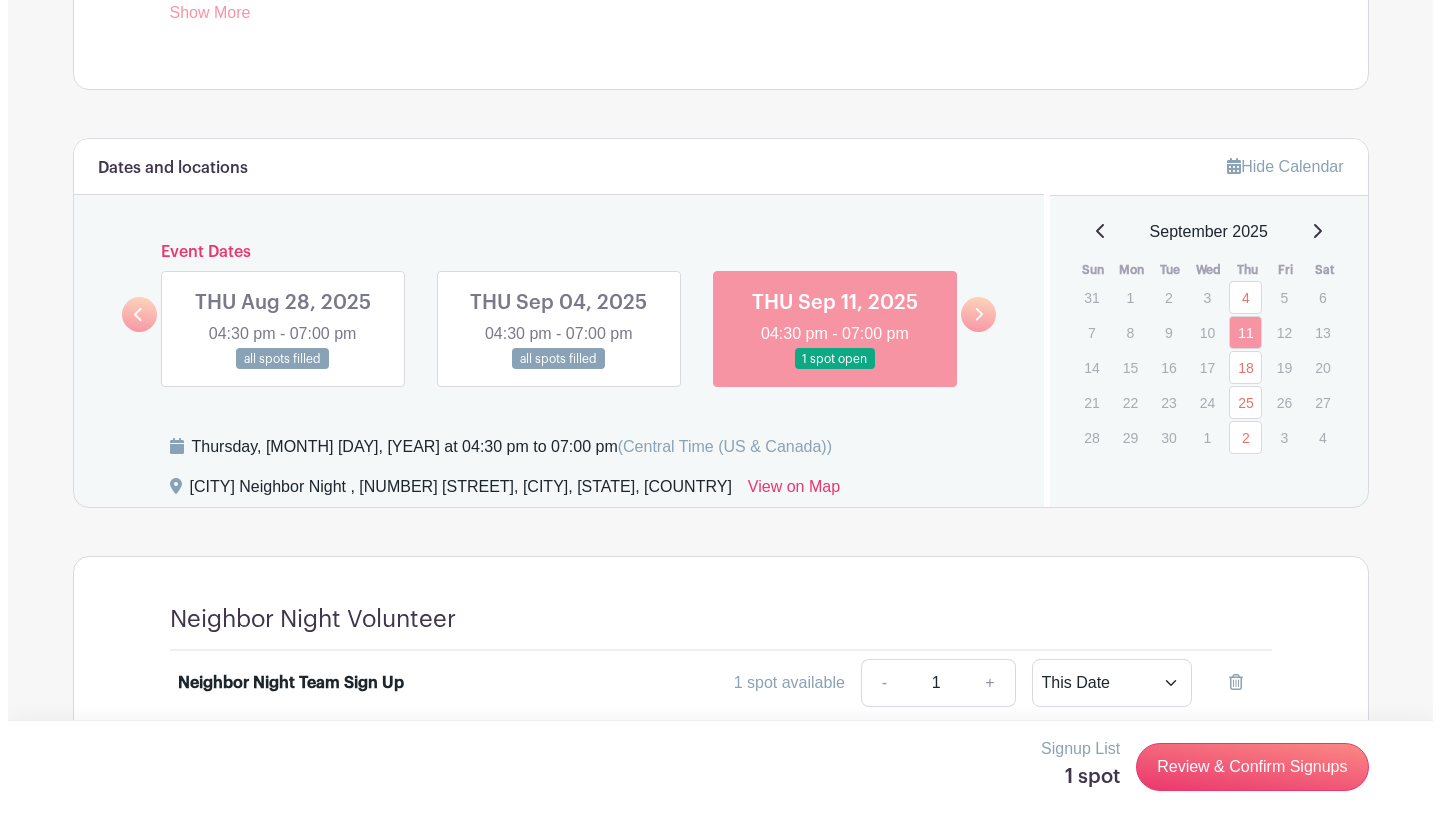 scroll, scrollTop: 1010, scrollLeft: 0, axis: vertical 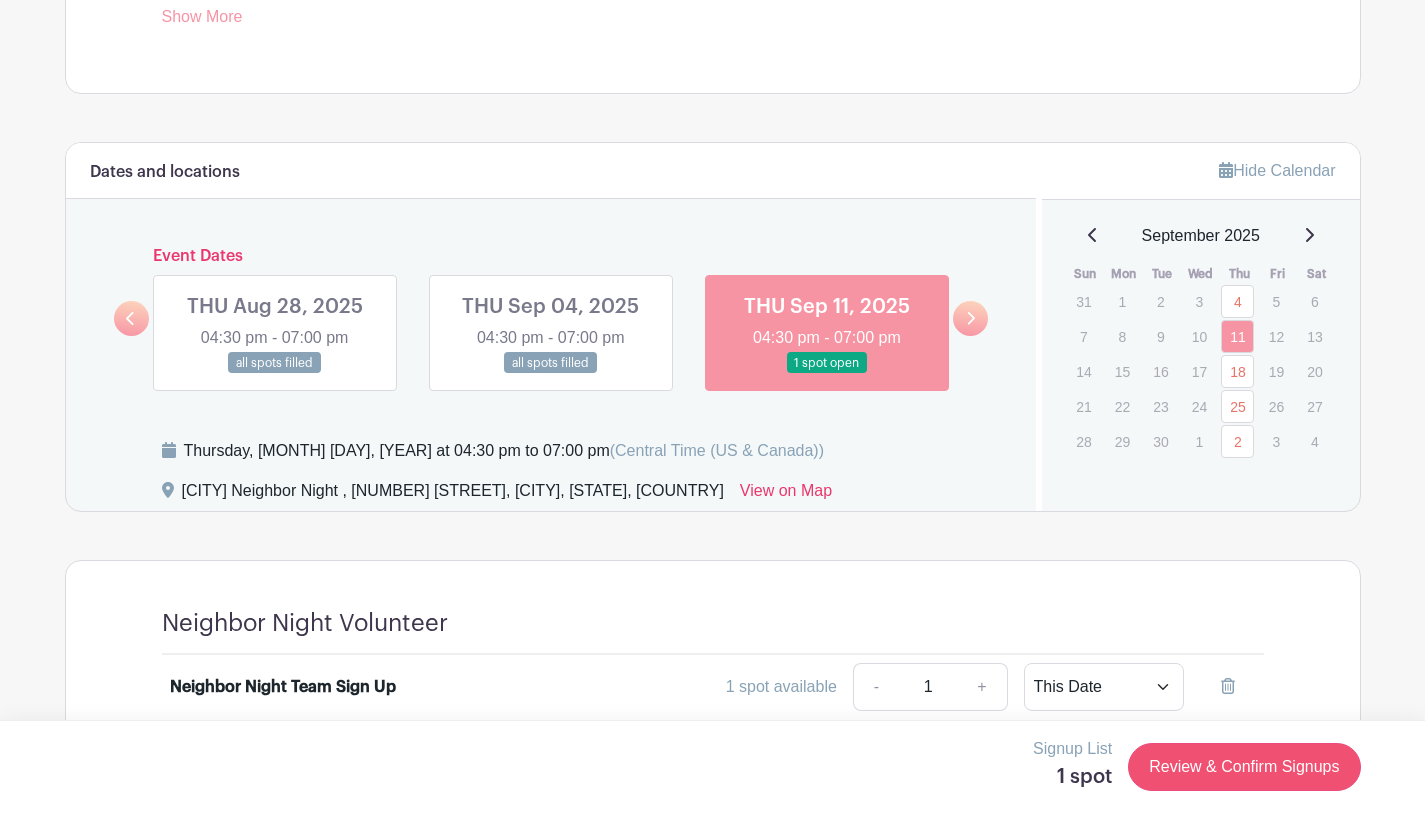 click on "Review & Confirm Signups" at bounding box center [1244, 767] 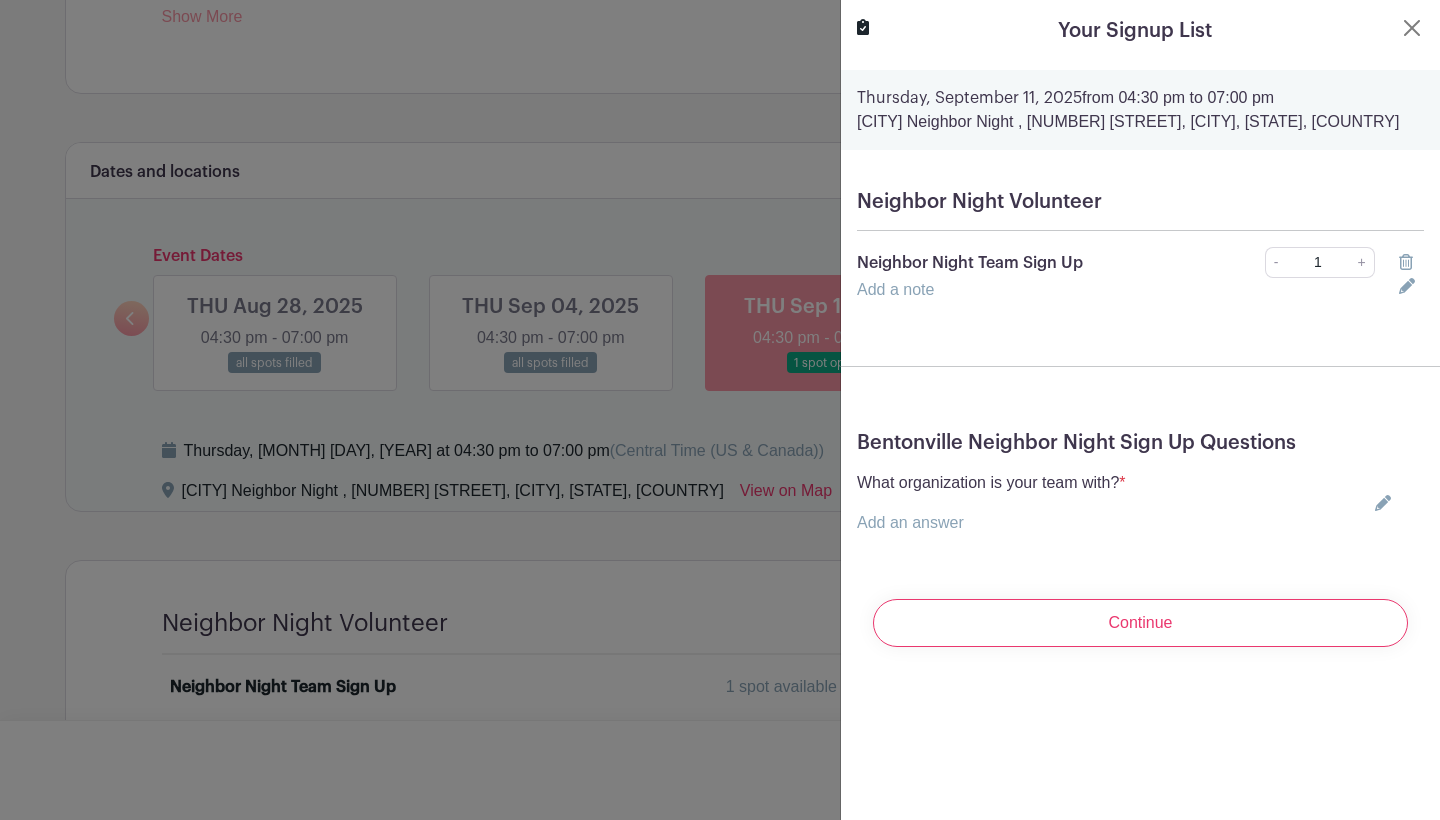 click on "Add an answer" at bounding box center [910, 522] 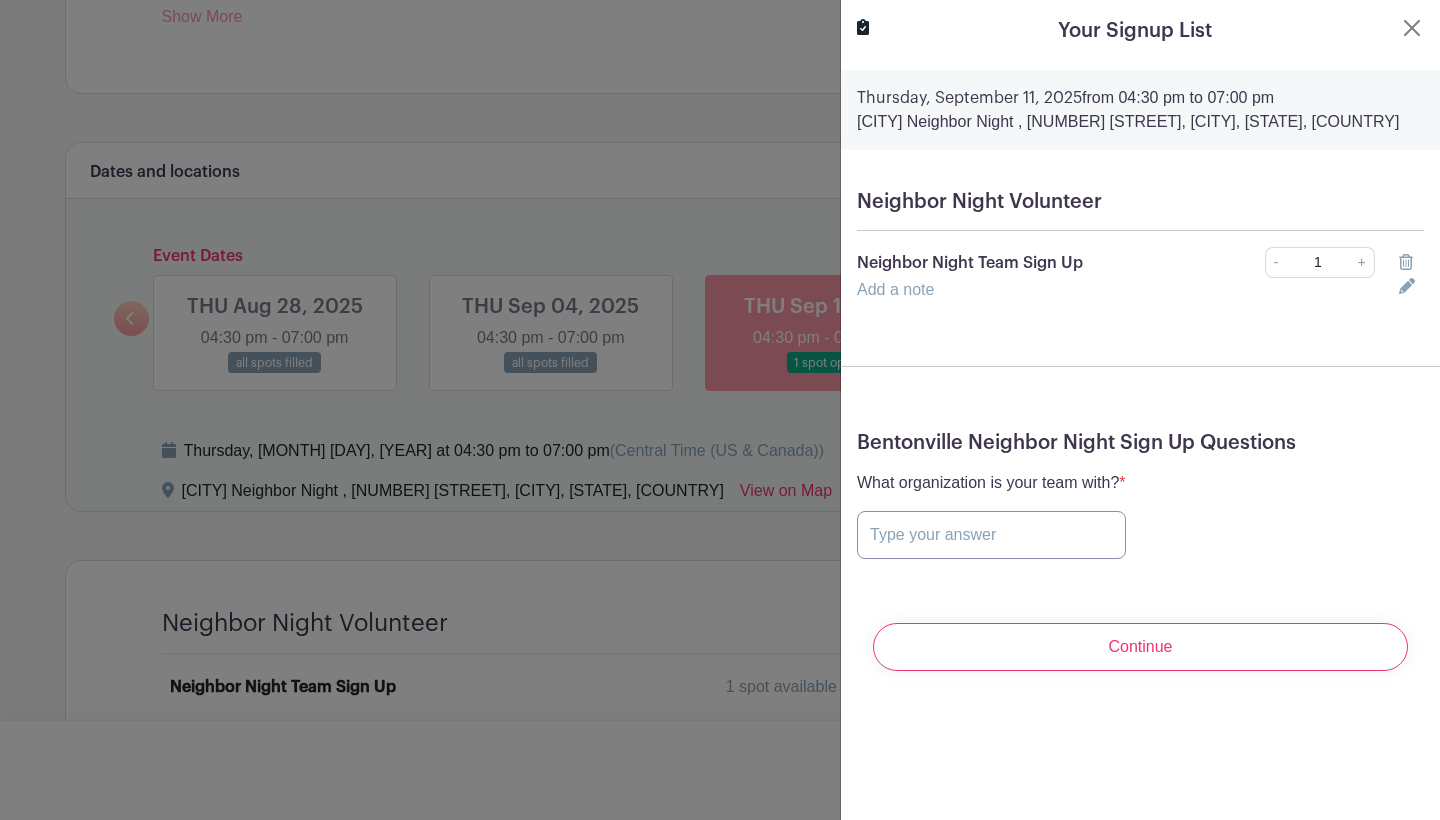 click at bounding box center (991, 535) 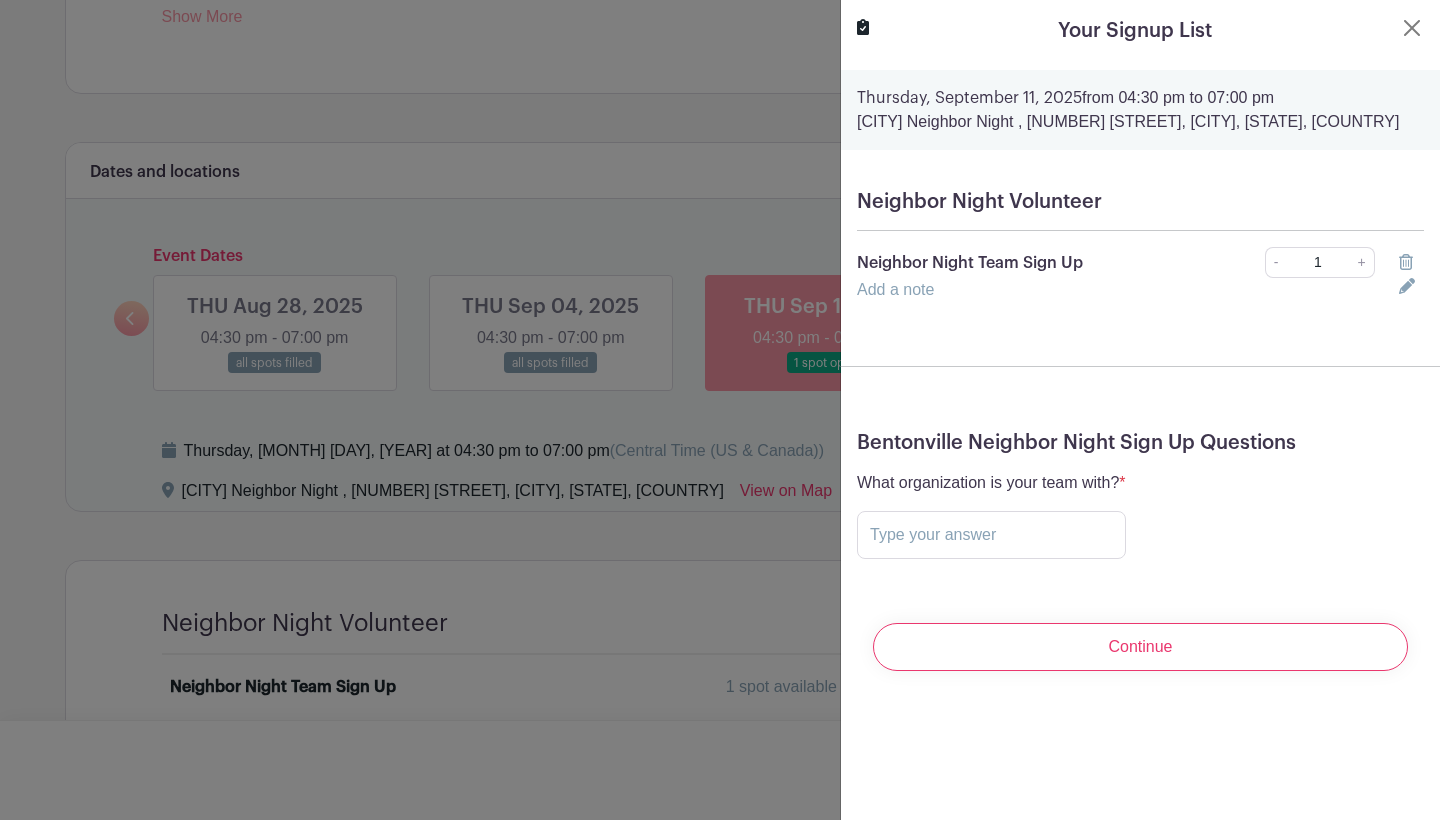click on "What organization is your team with?
*
Add an answer" at bounding box center [1140, 515] 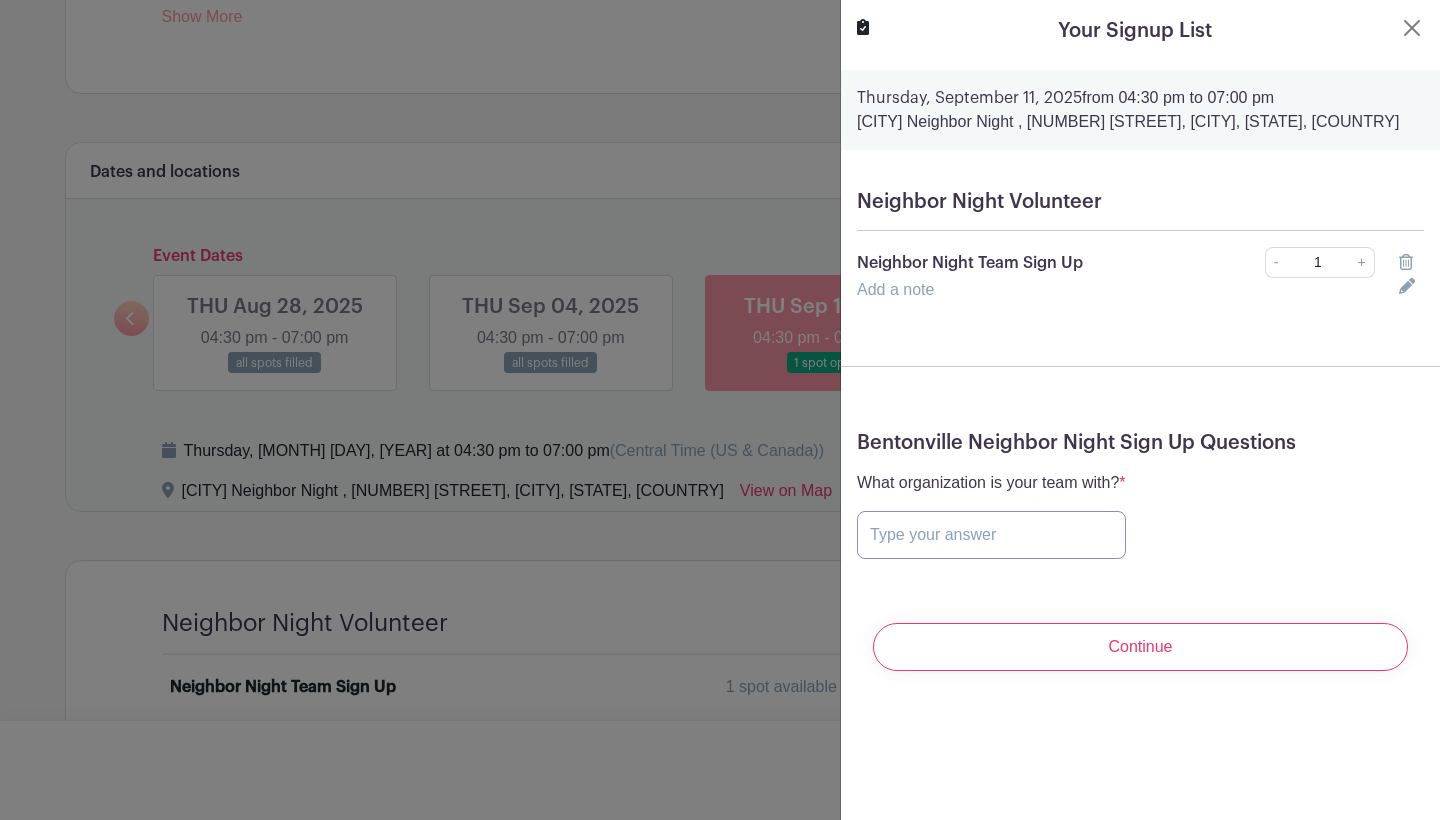 click at bounding box center (991, 535) 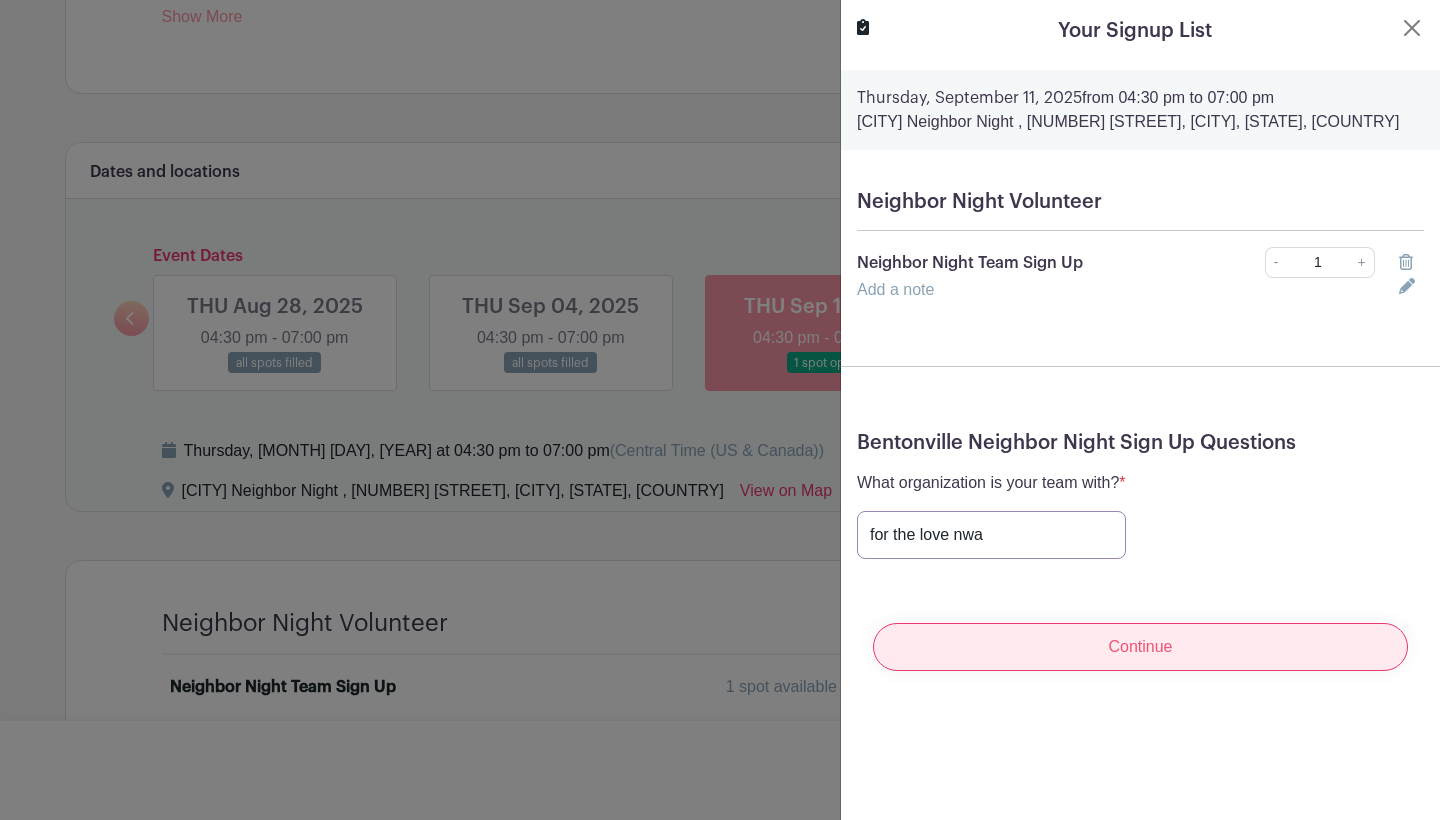 type on "for the love nwa" 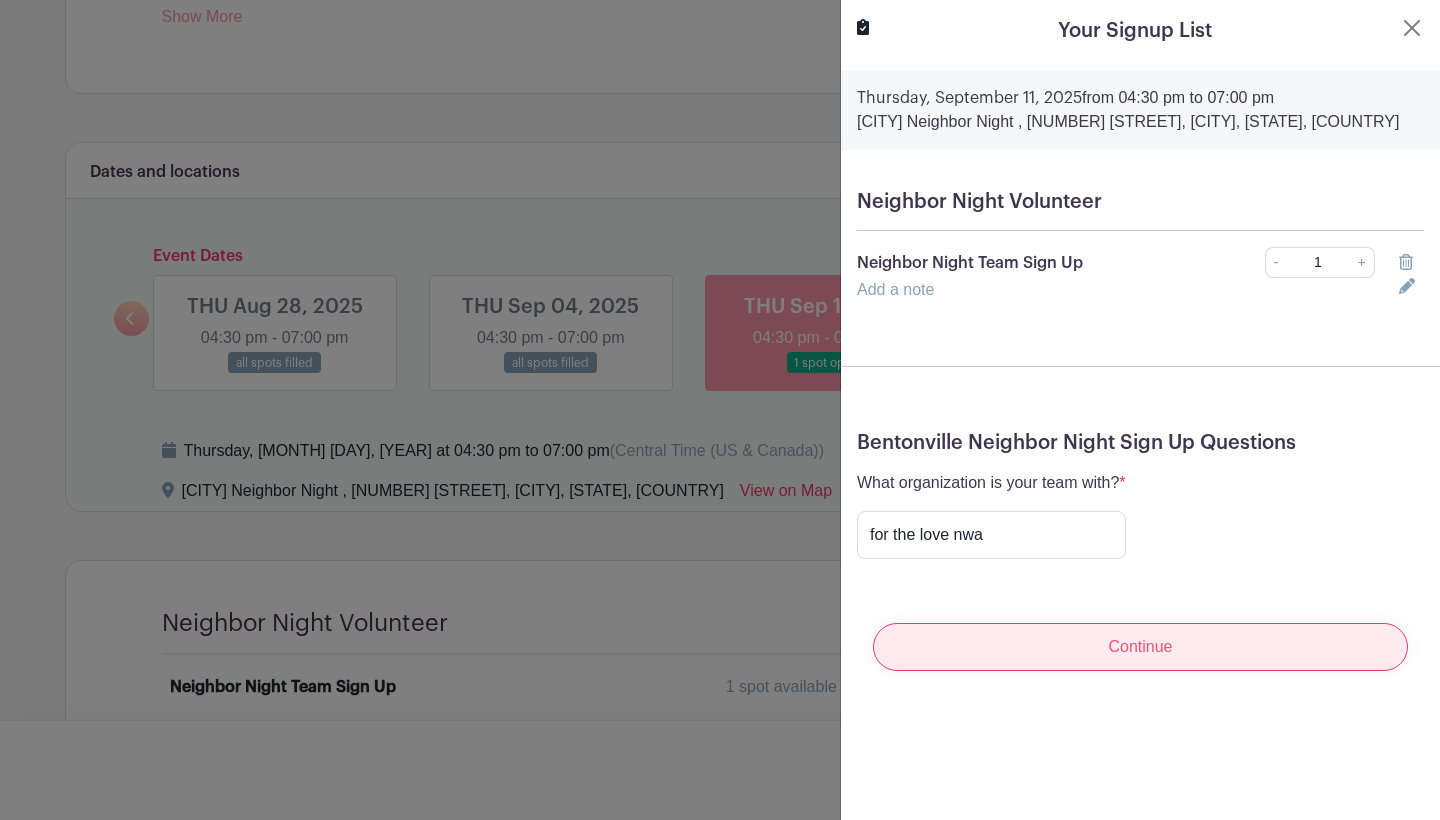 click on "Continue" at bounding box center [1140, 647] 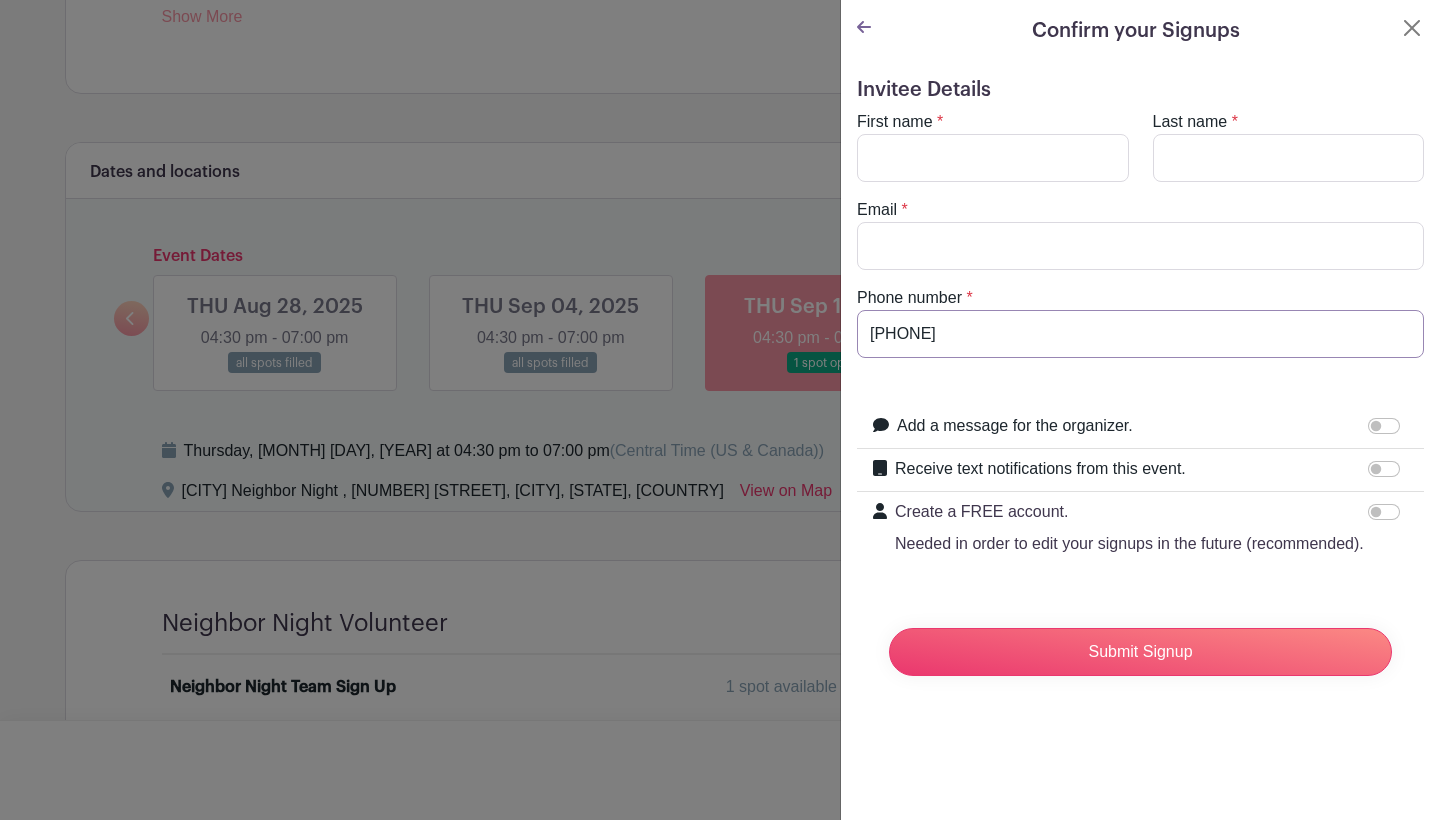 type on "[PHONE]" 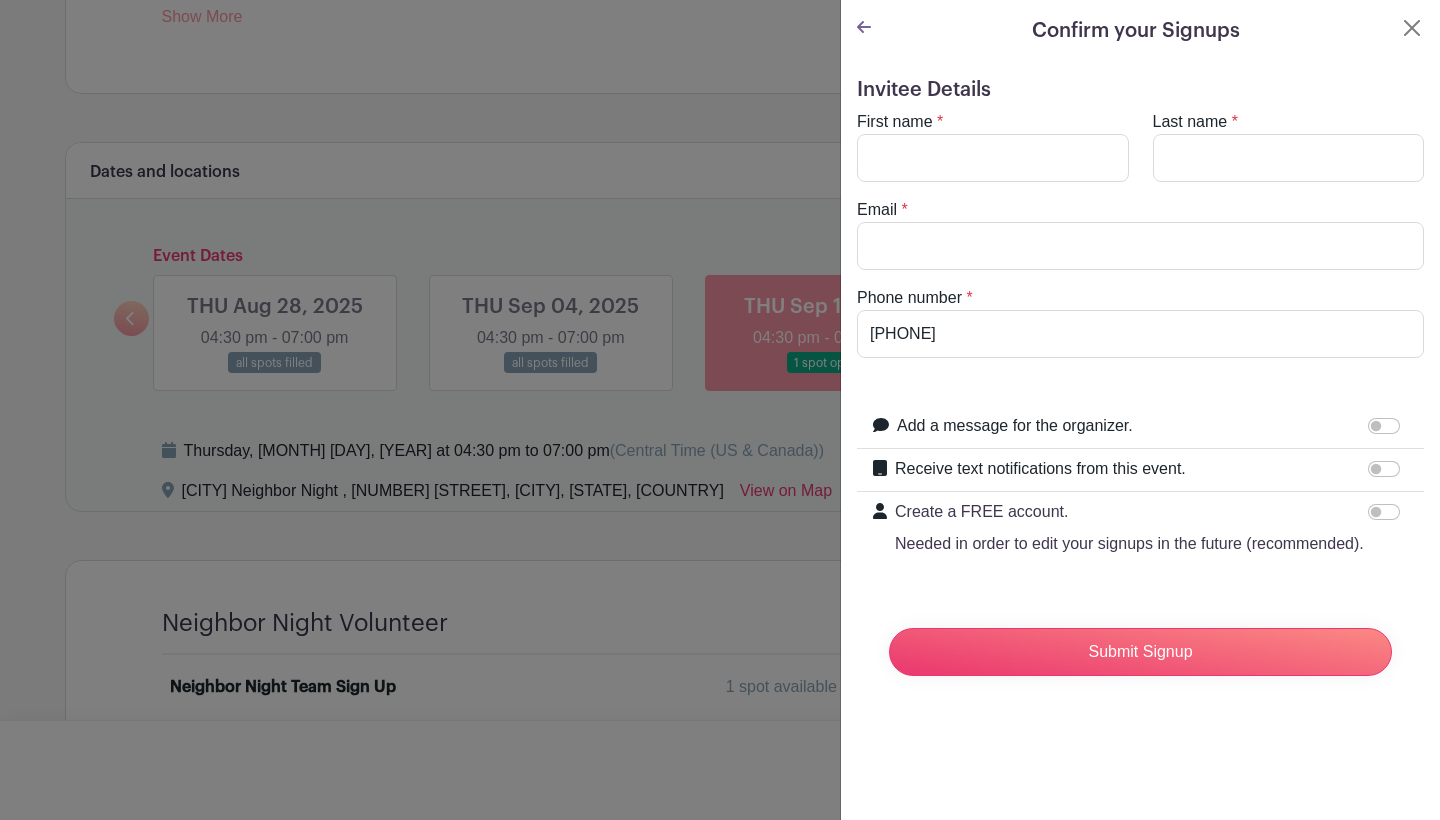 click on "Receive text notifications from this event." at bounding box center [1384, 469] 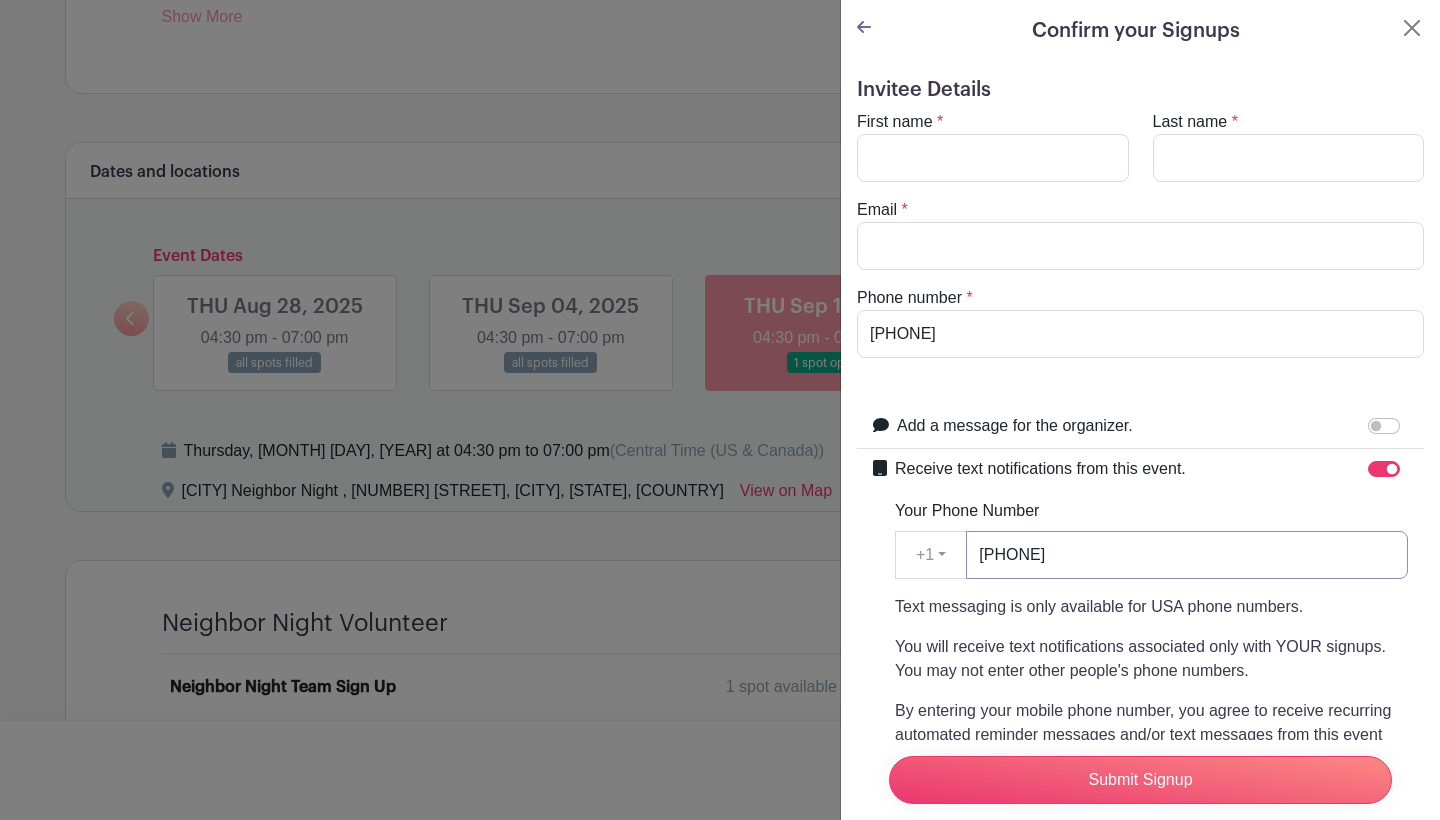 type on "[PHONE]" 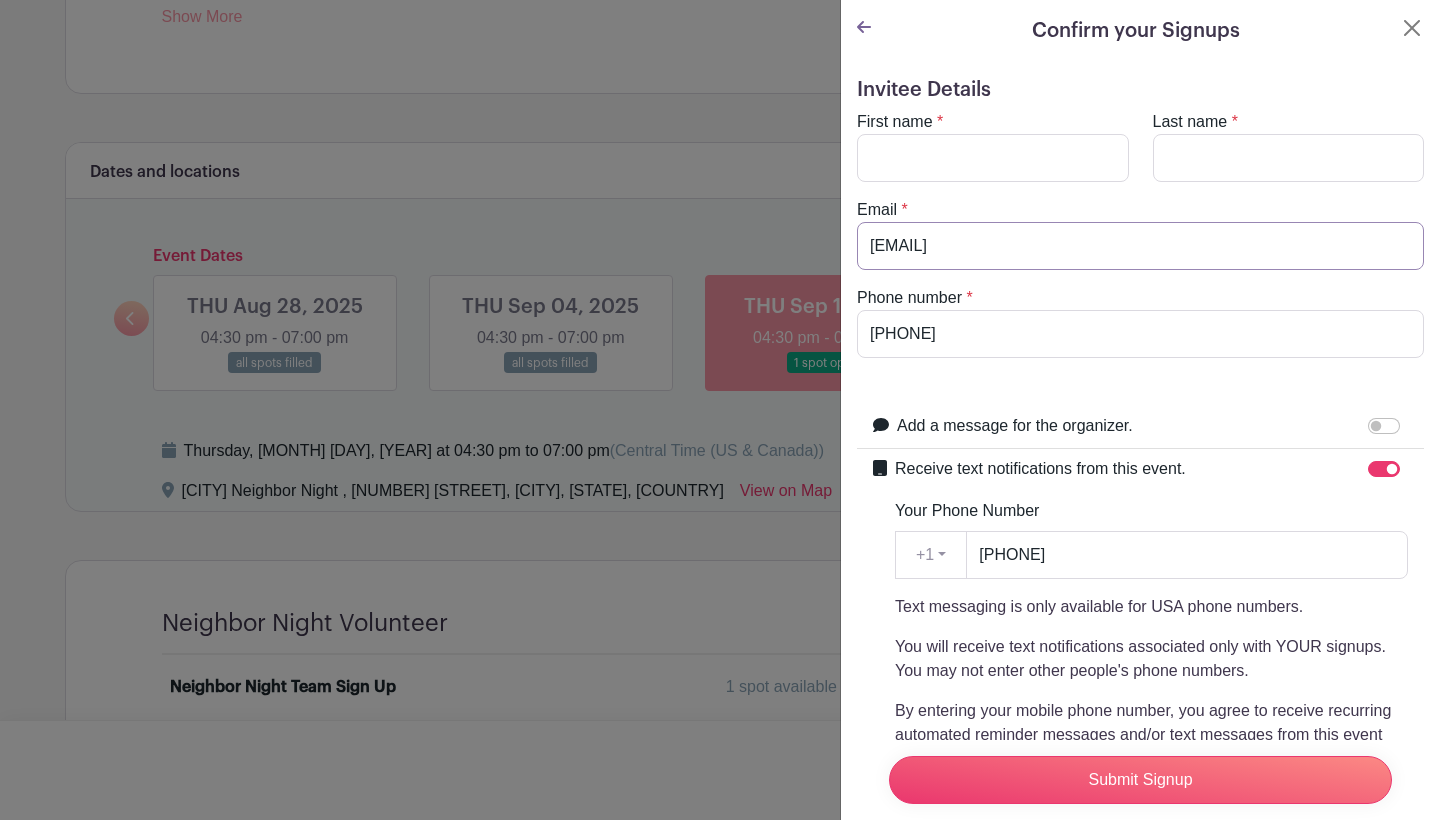type on "[EMAIL]" 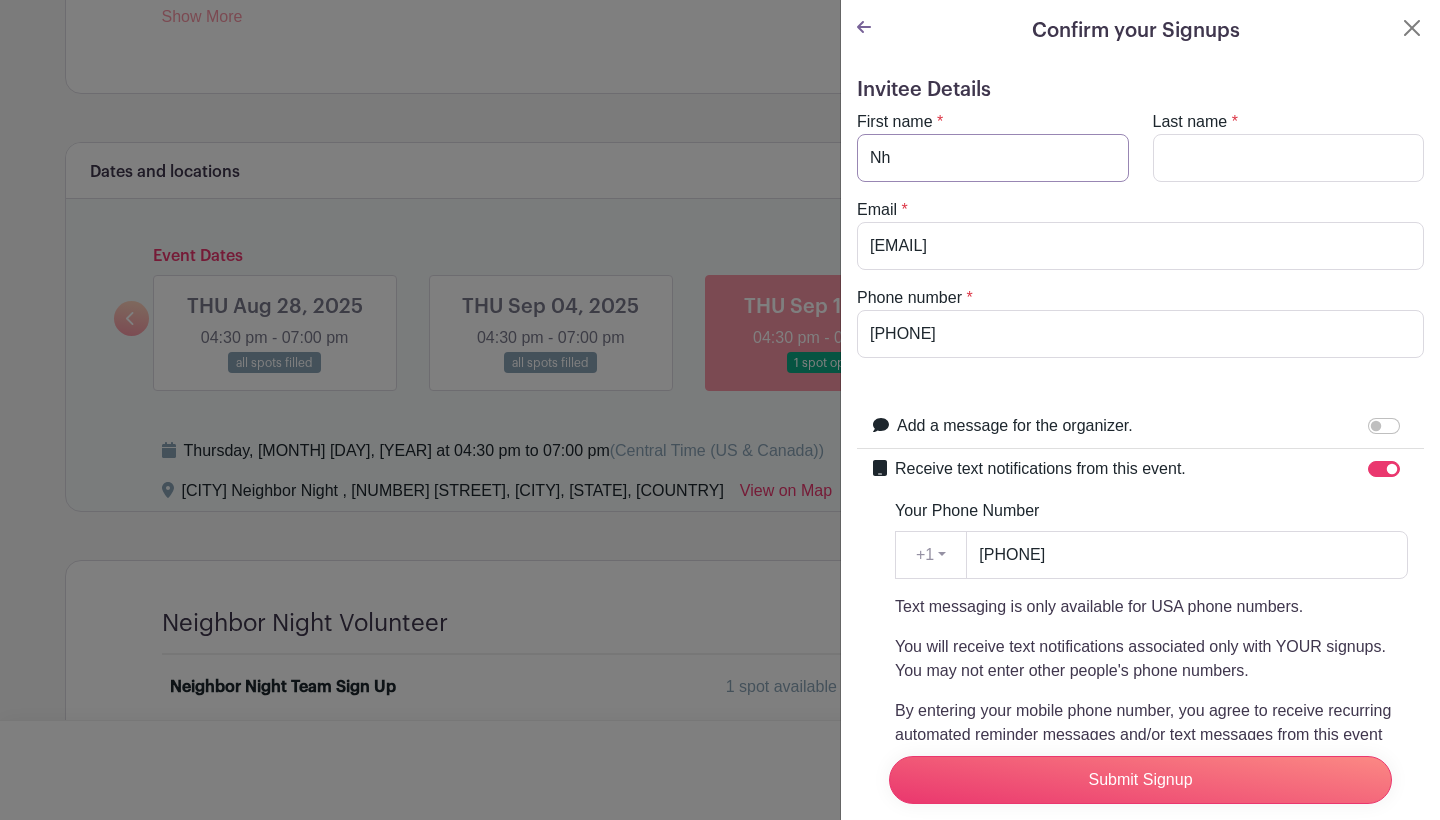 type on "N" 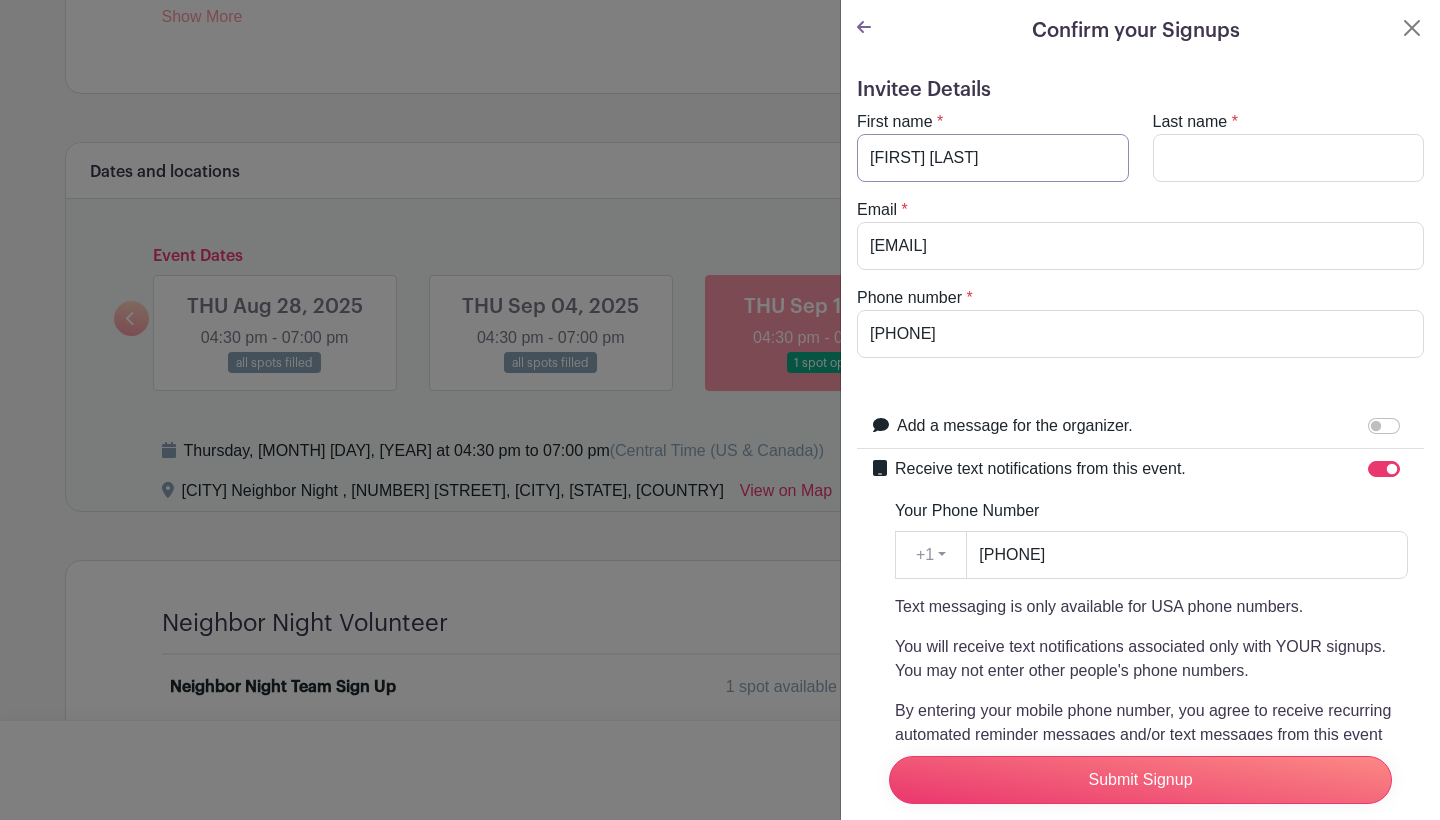 type on "[FIRST] [LAST]" 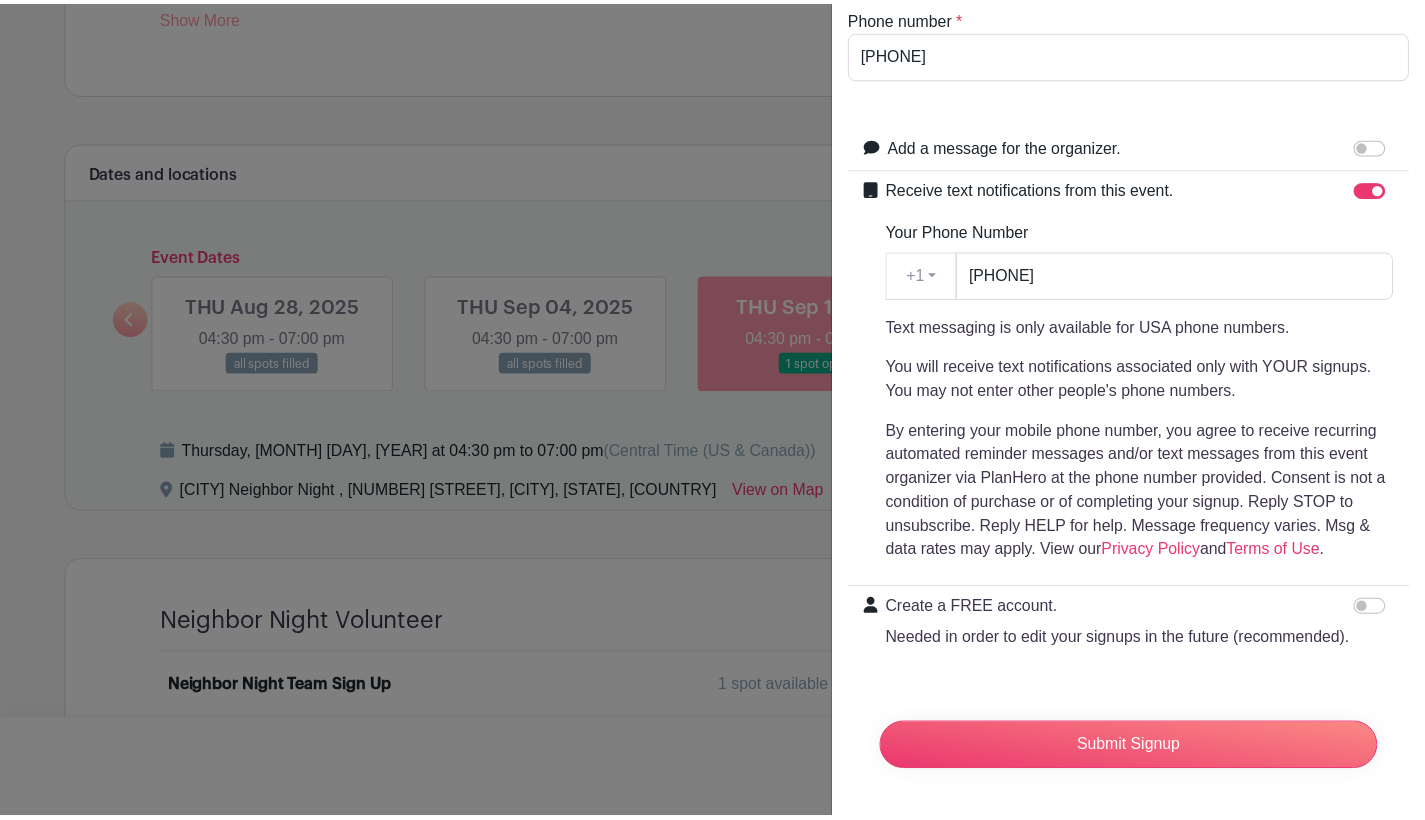scroll, scrollTop: 343, scrollLeft: 0, axis: vertical 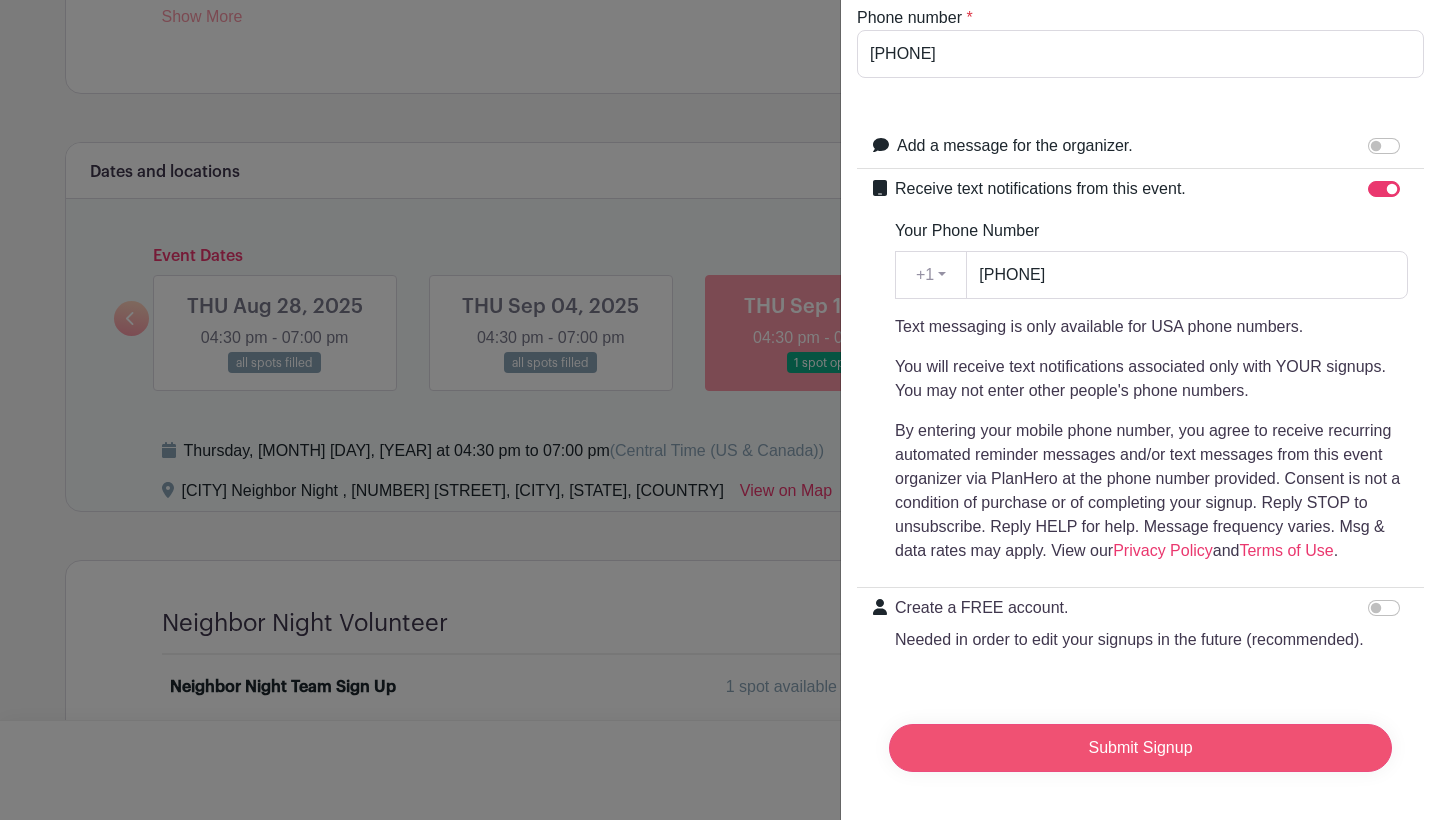 type on "[LAST]" 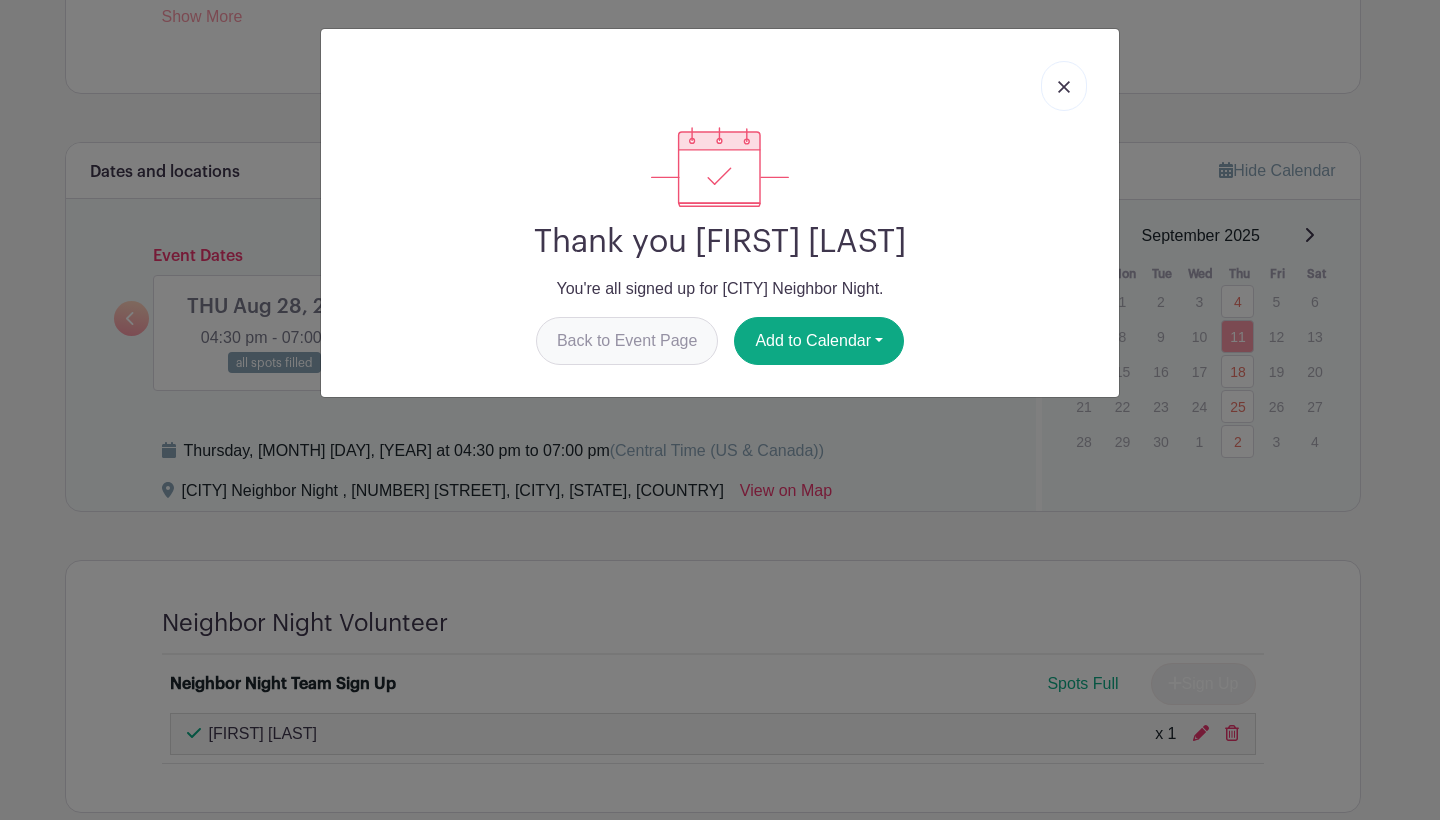 click on "Back to Event Page" at bounding box center (627, 341) 